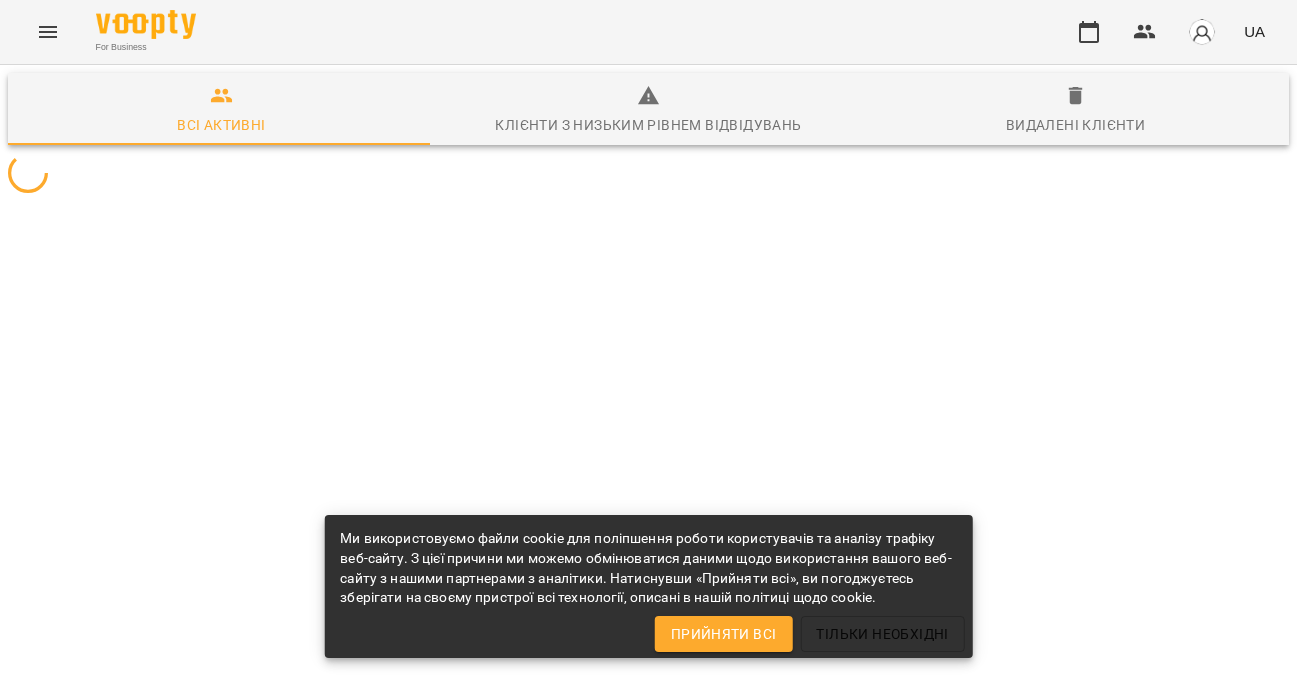 scroll, scrollTop: 0, scrollLeft: 0, axis: both 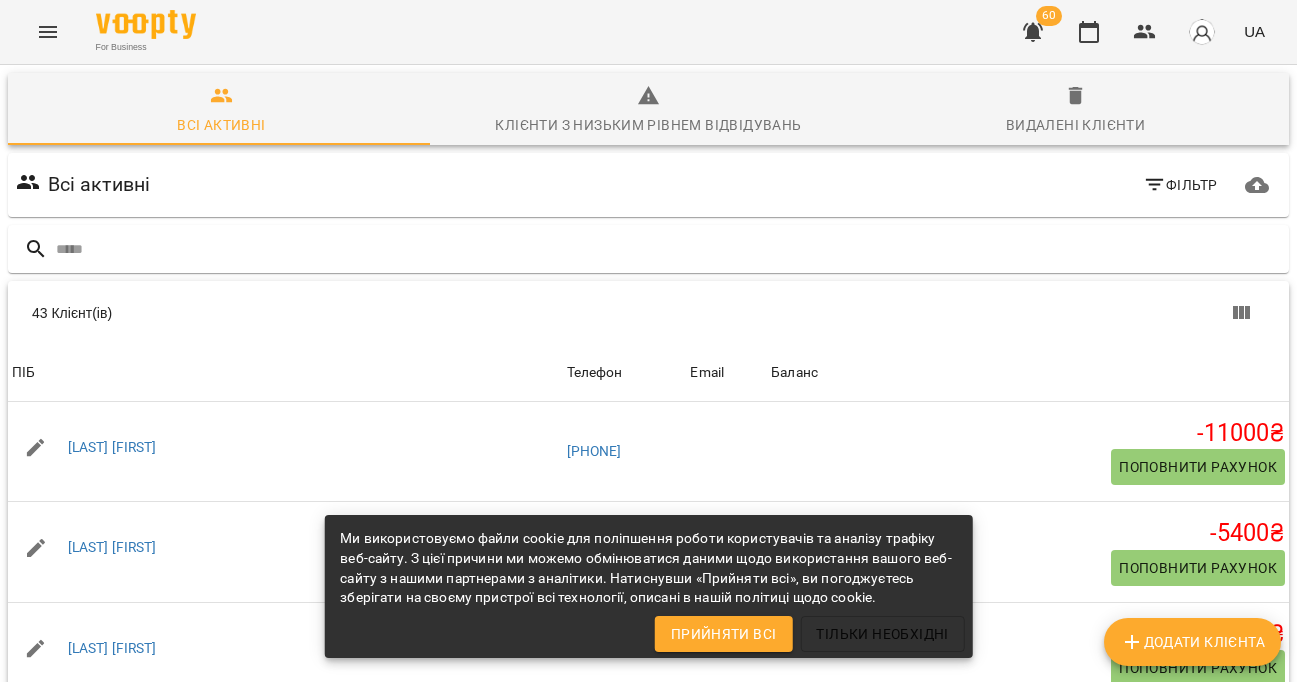 click on "Прийняти всі" at bounding box center (724, 634) 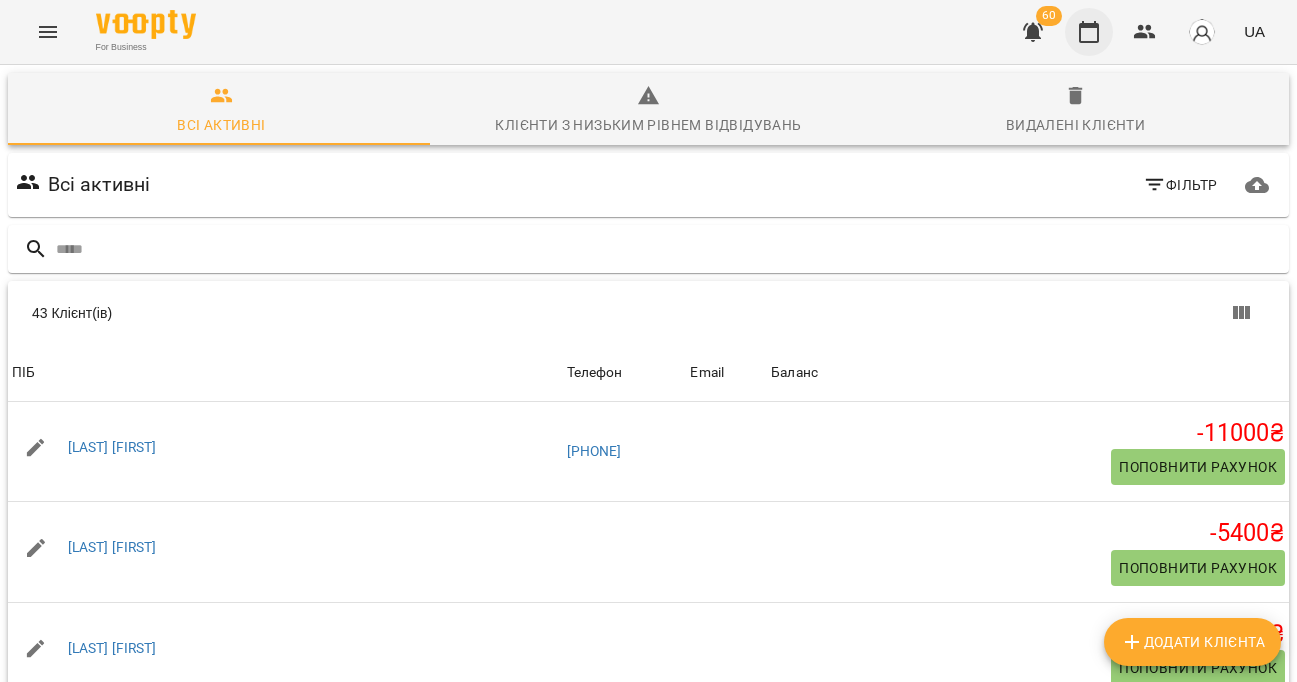 click at bounding box center [1089, 32] 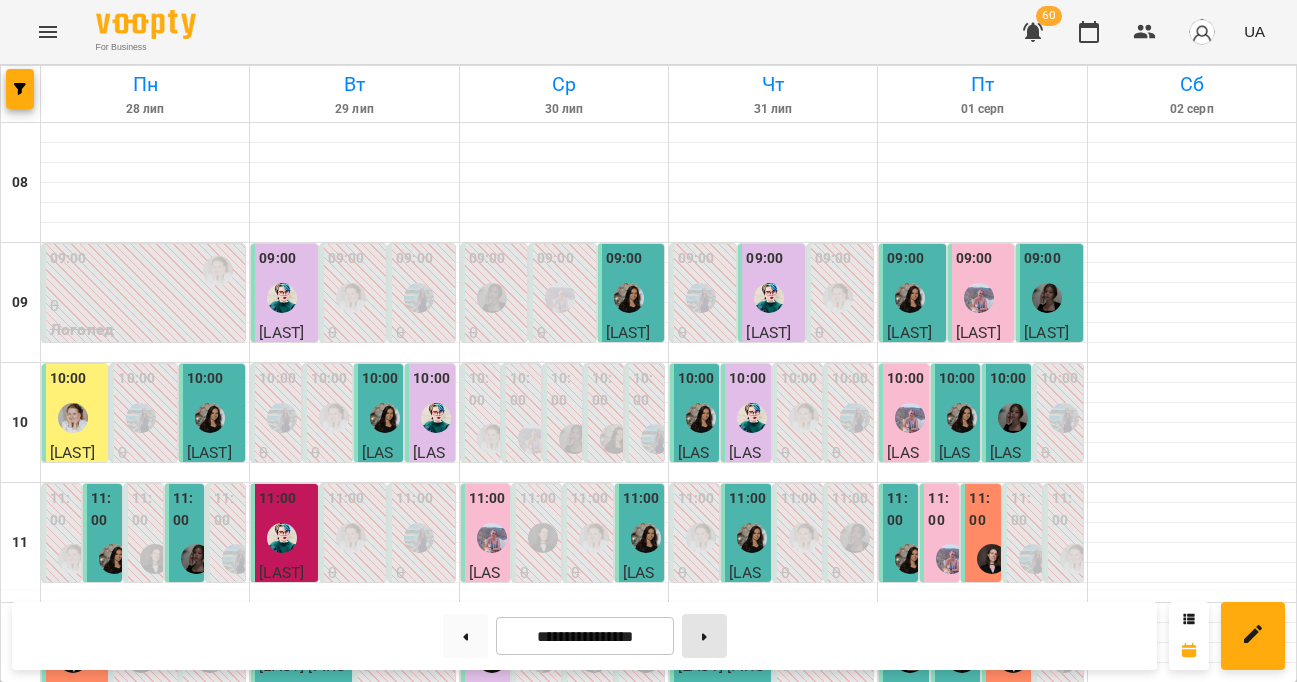 click at bounding box center [704, 636] 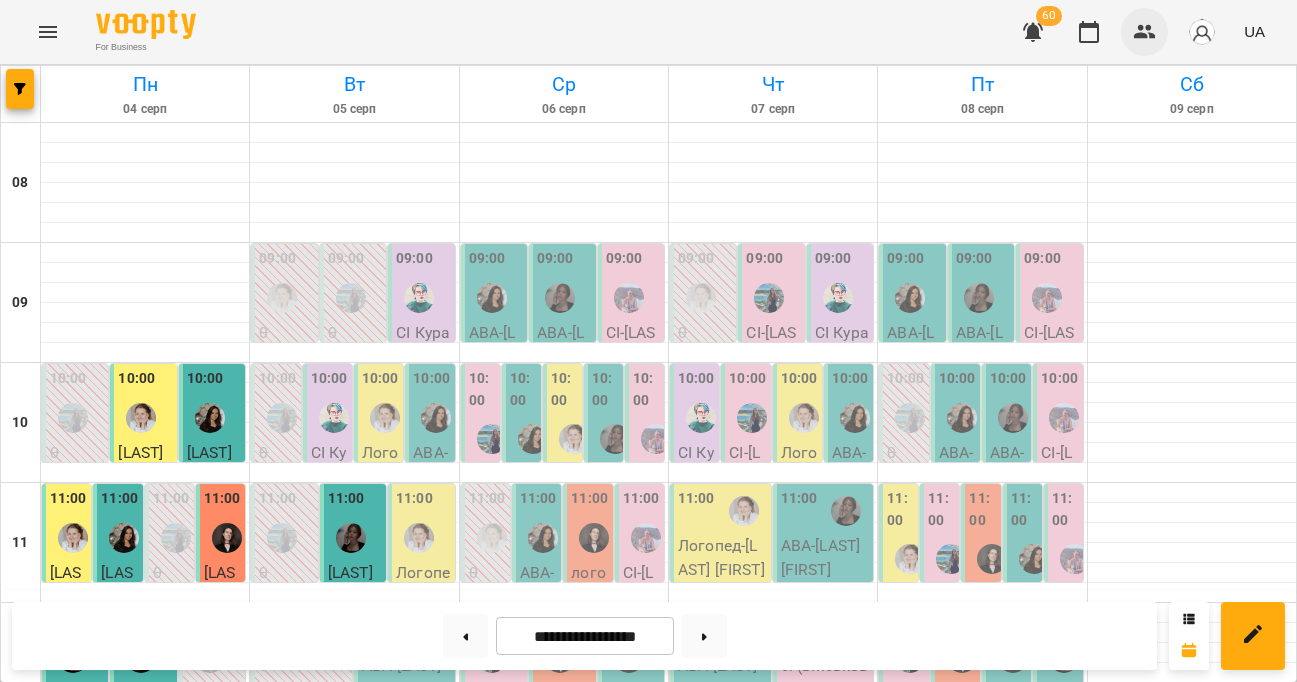 click 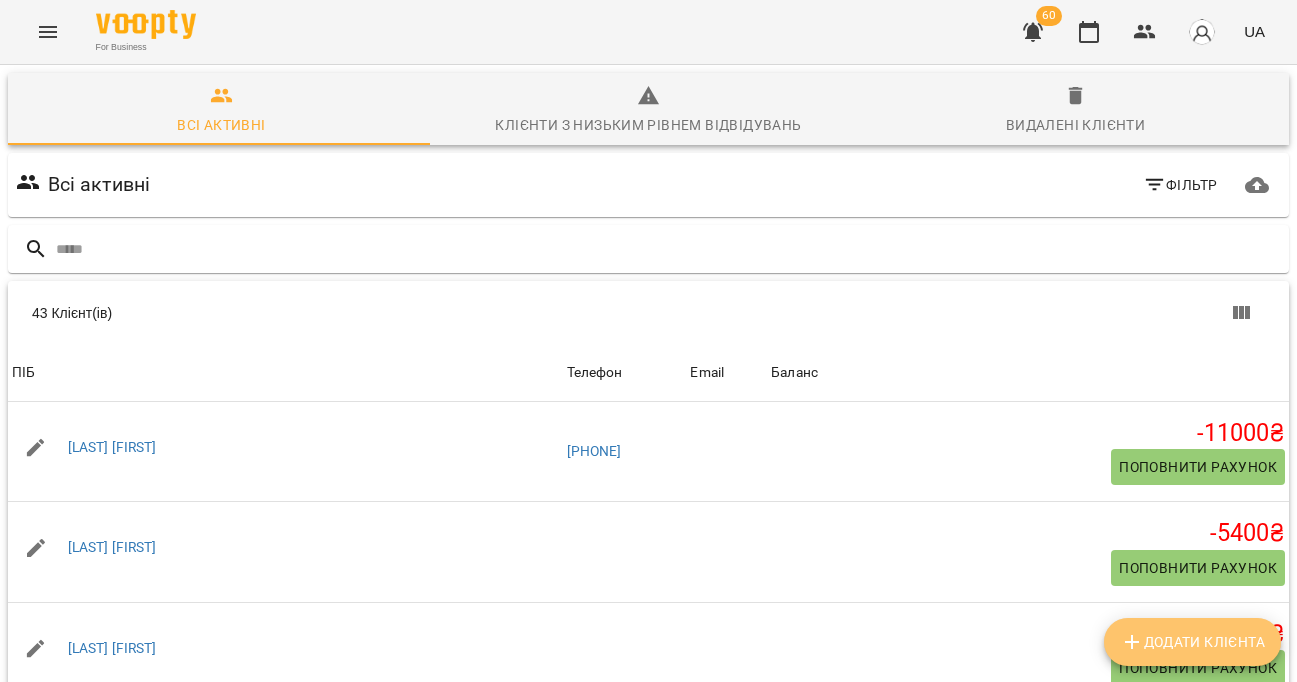 click 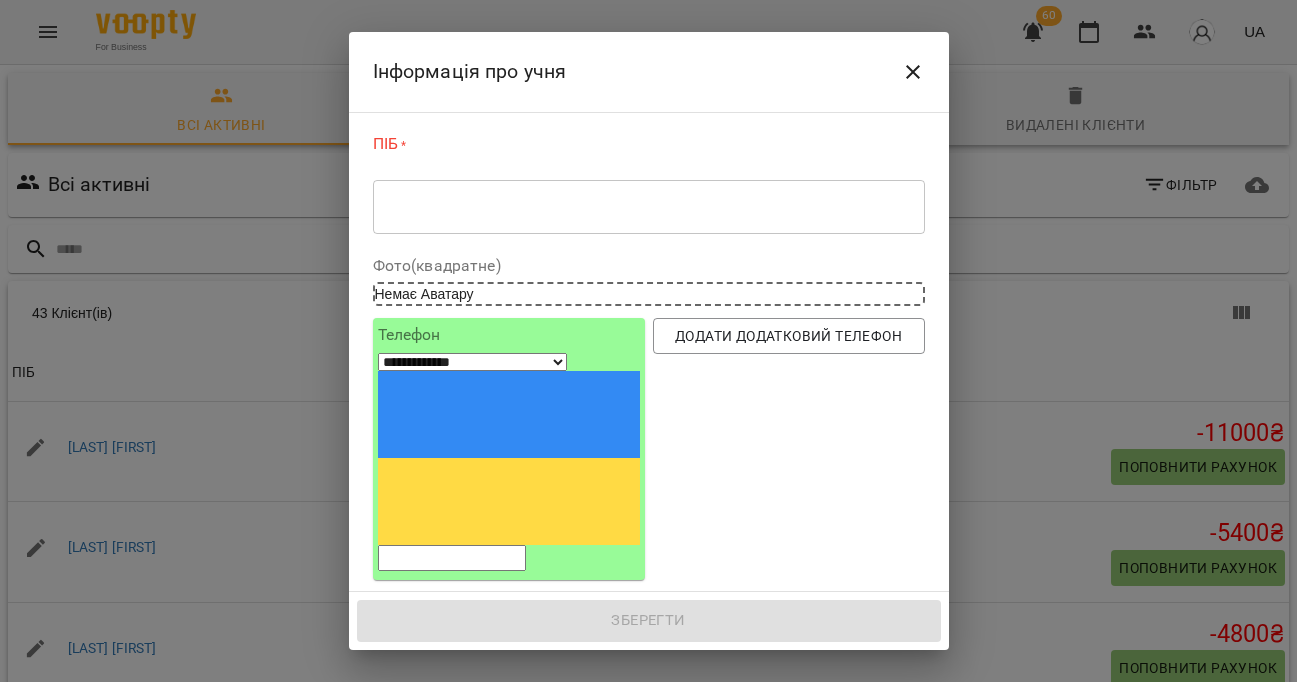 click at bounding box center (649, 207) 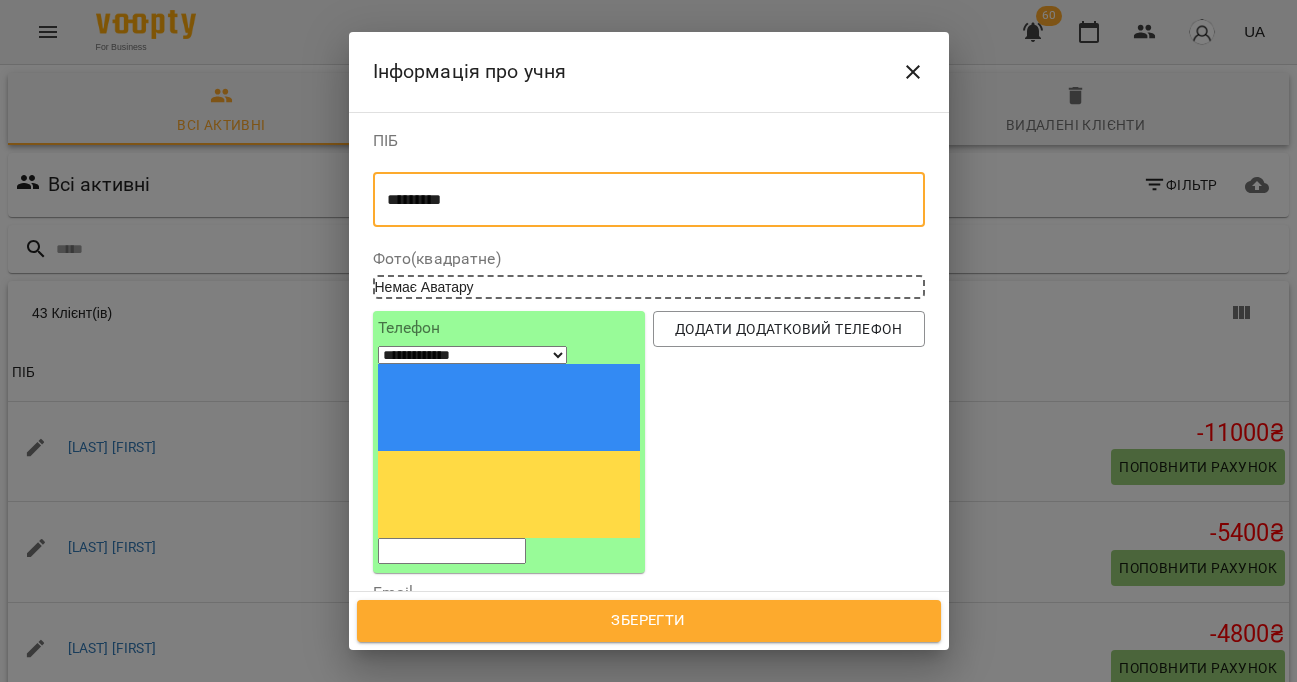paste on "**********" 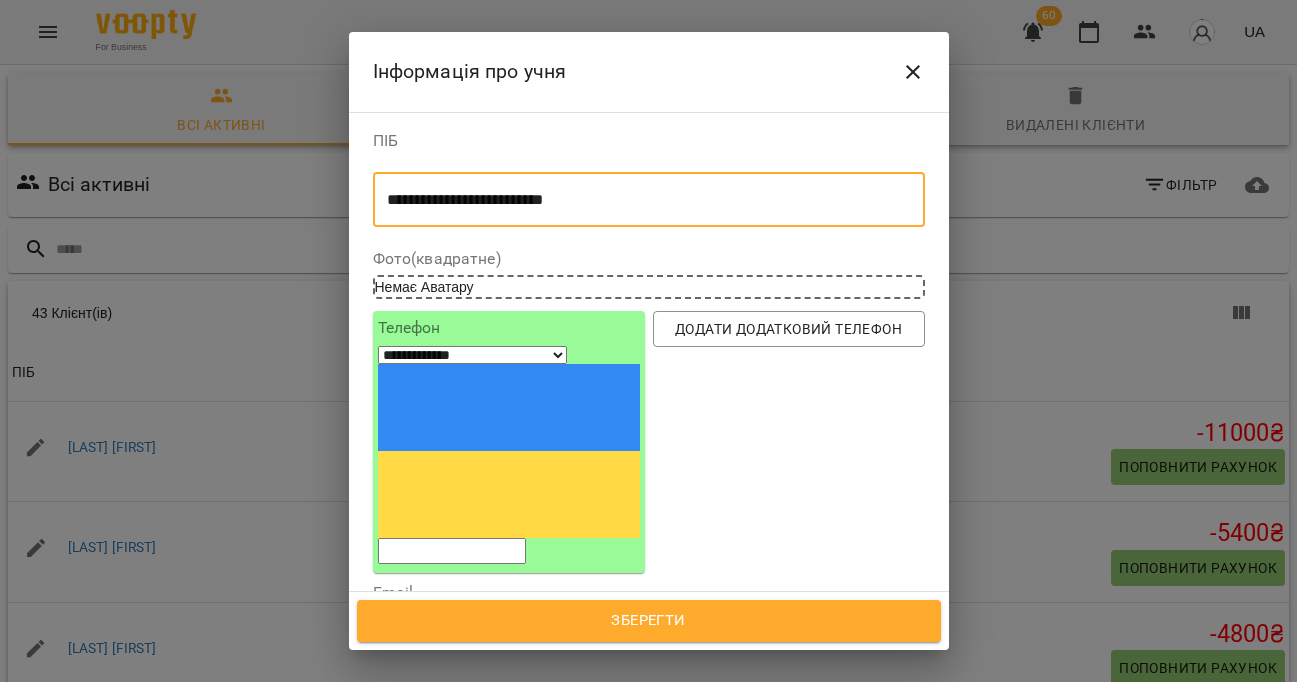 drag, startPoint x: 613, startPoint y: 191, endPoint x: 472, endPoint y: 193, distance: 141.01419 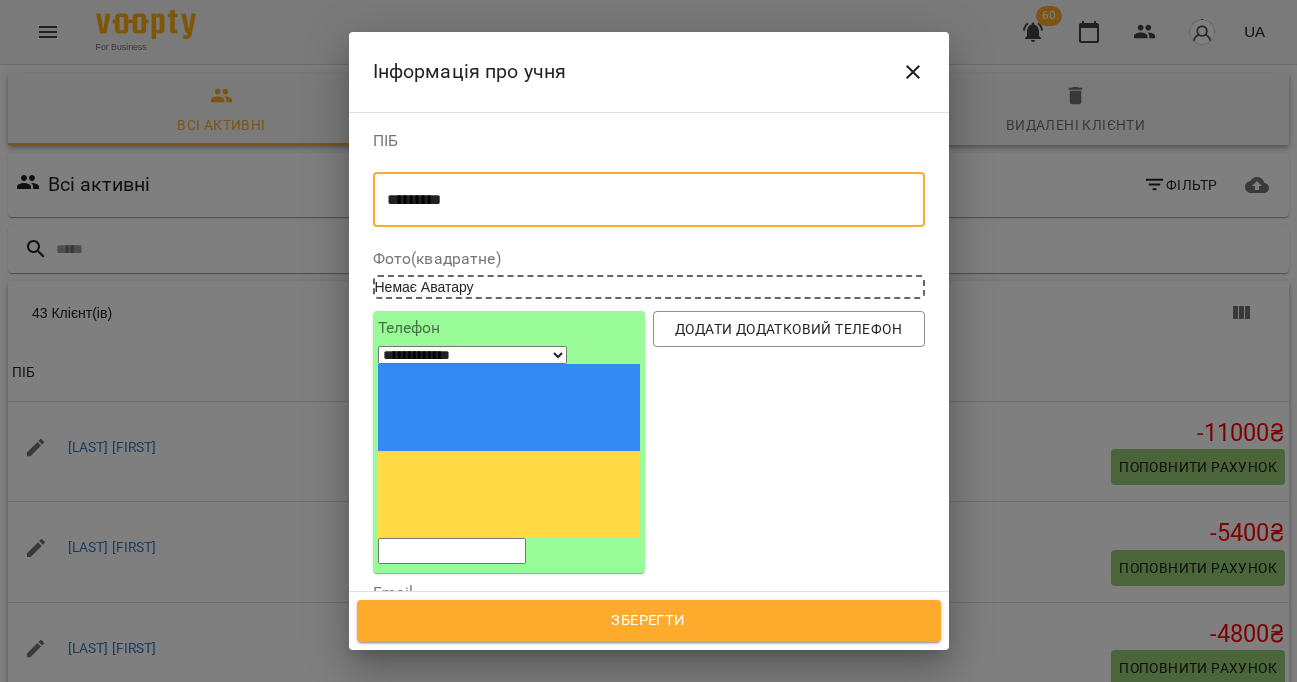 type on "*********" 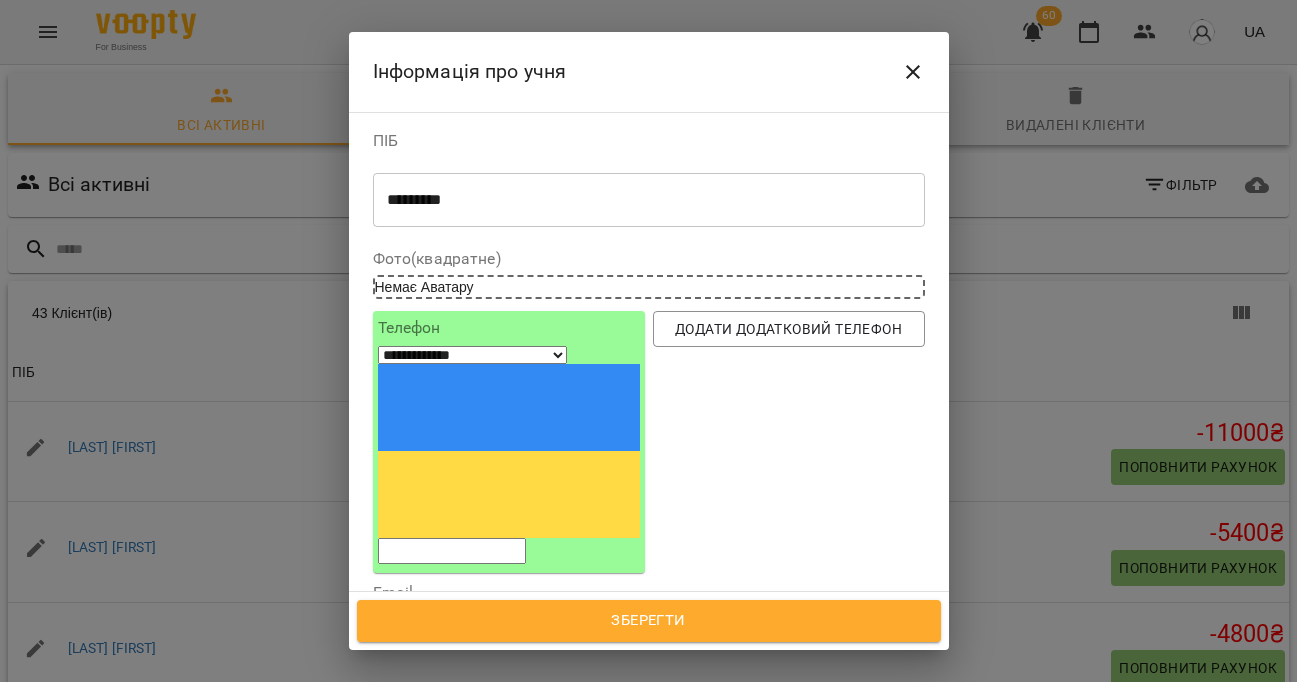 paste on "**********" 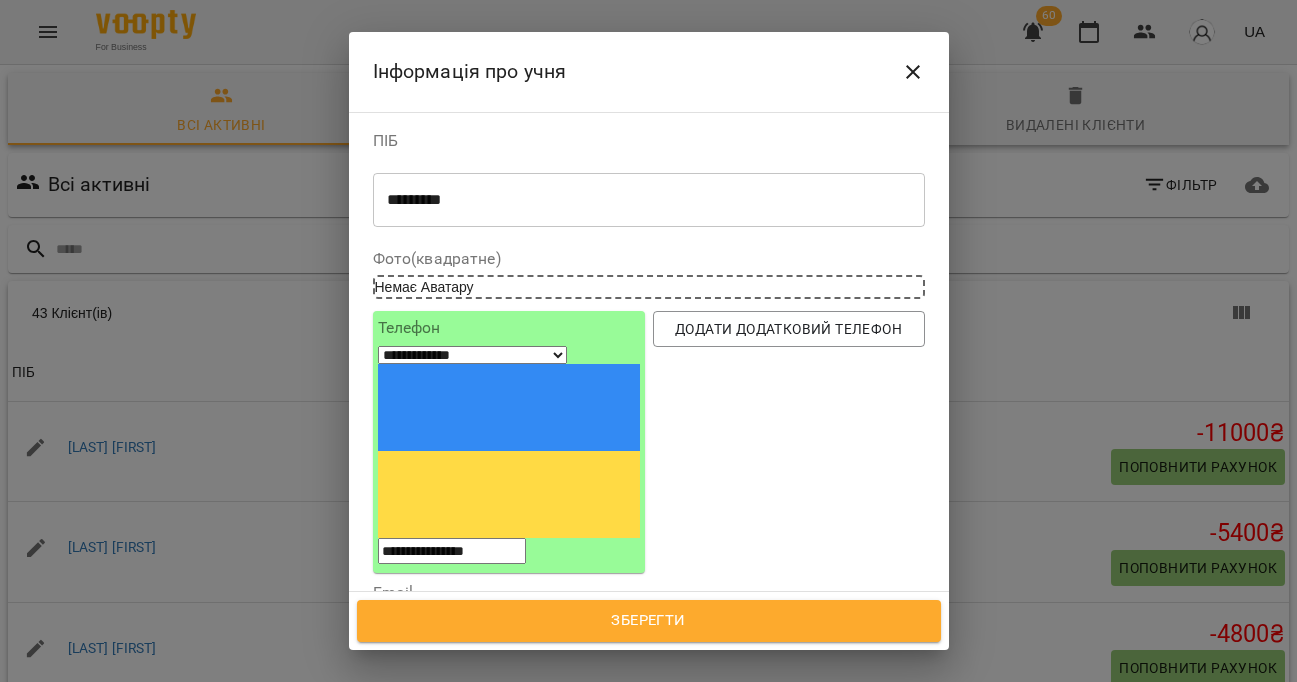 click on "Зберегти" at bounding box center [649, 621] 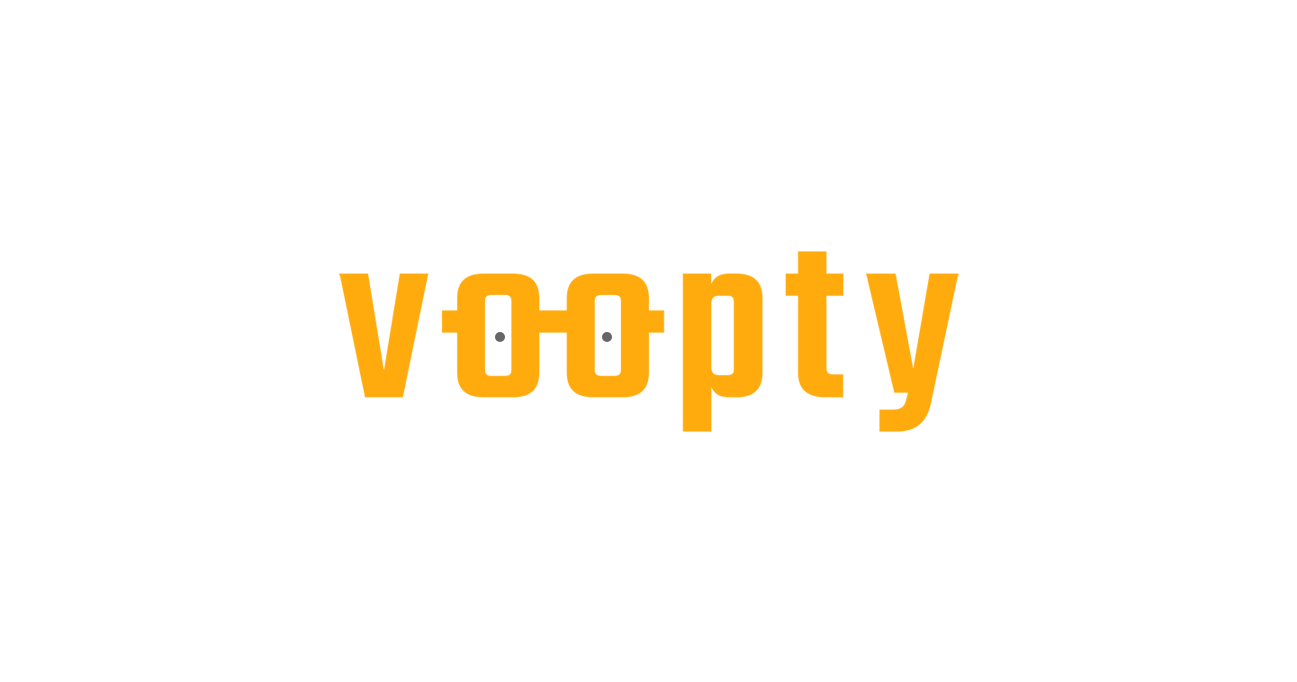 scroll, scrollTop: 0, scrollLeft: 0, axis: both 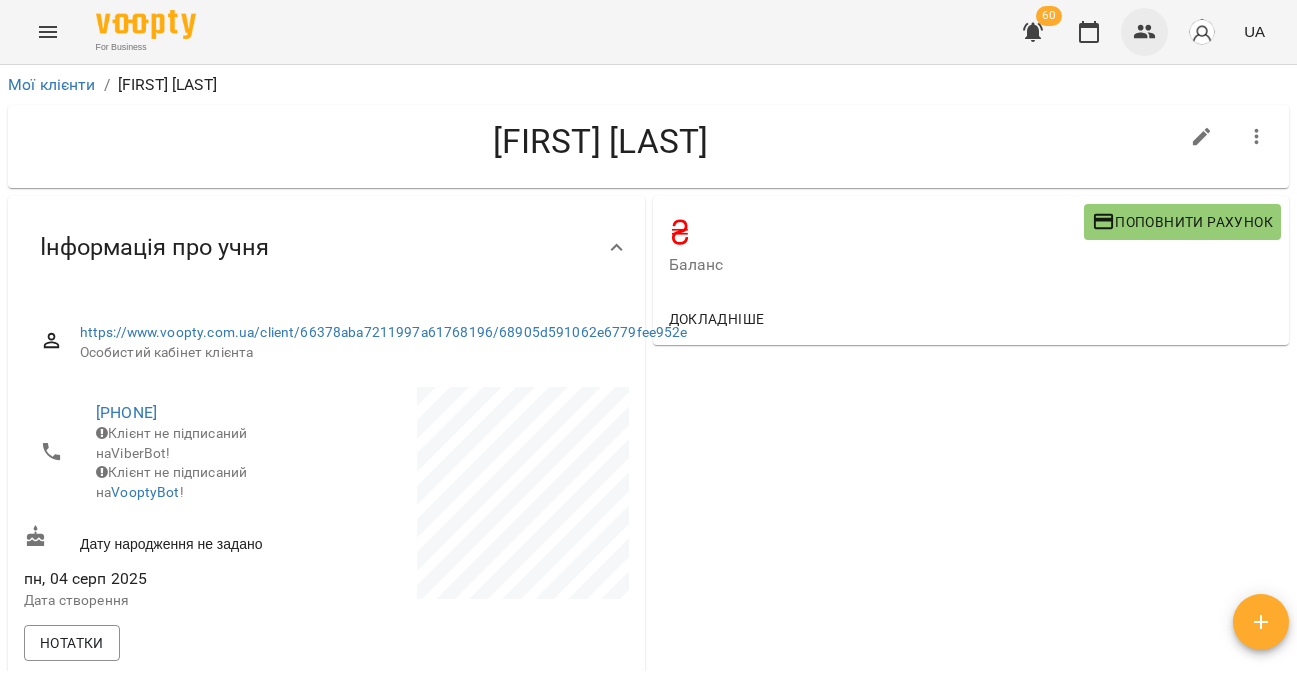 click 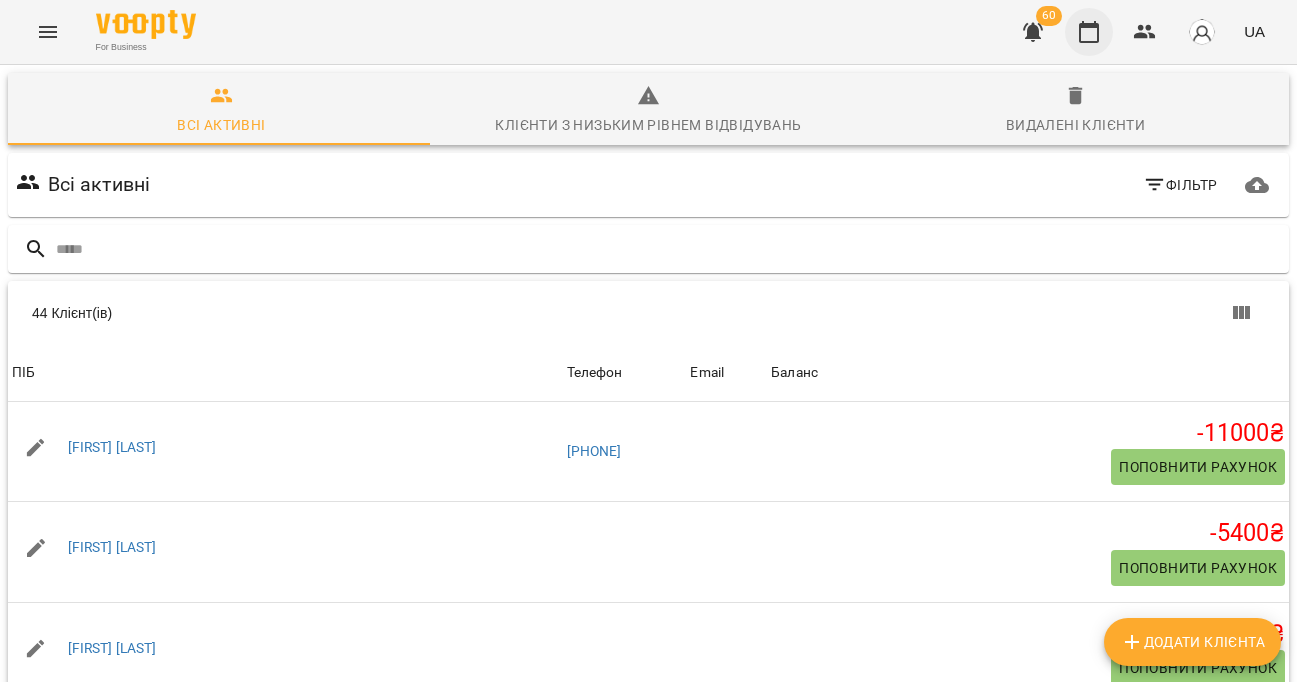 click 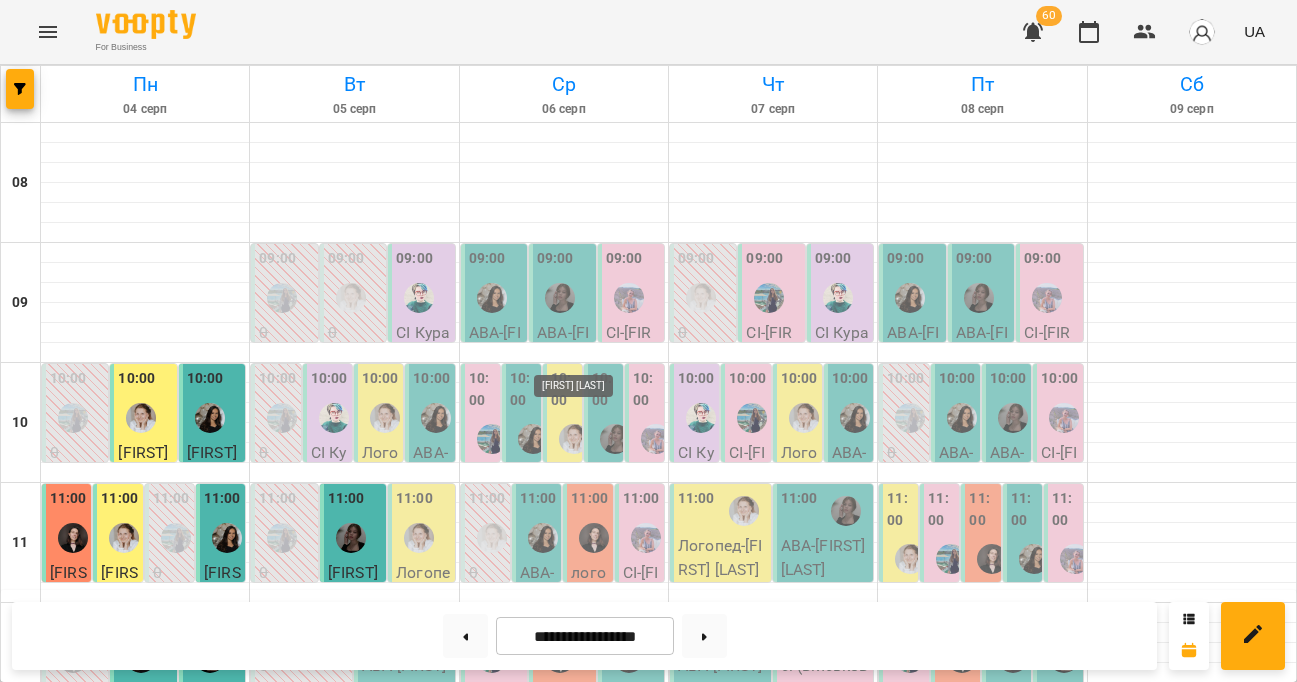 scroll, scrollTop: 91, scrollLeft: 0, axis: vertical 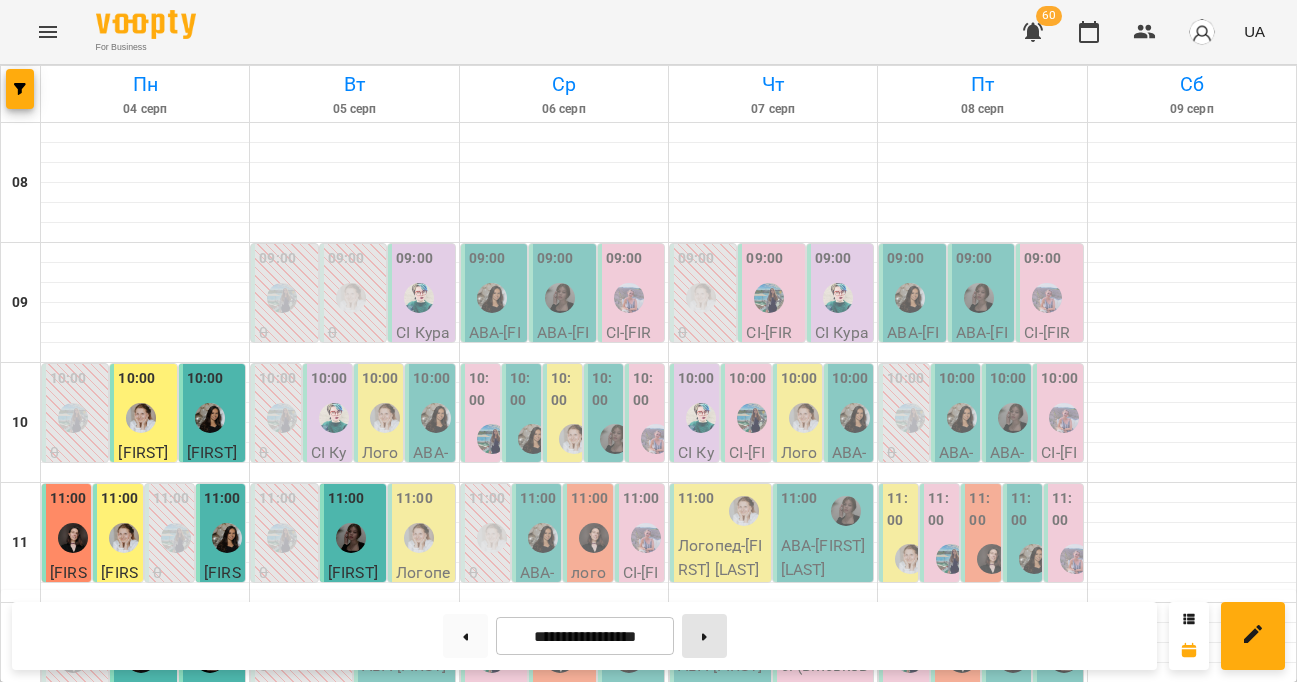 click at bounding box center (704, 636) 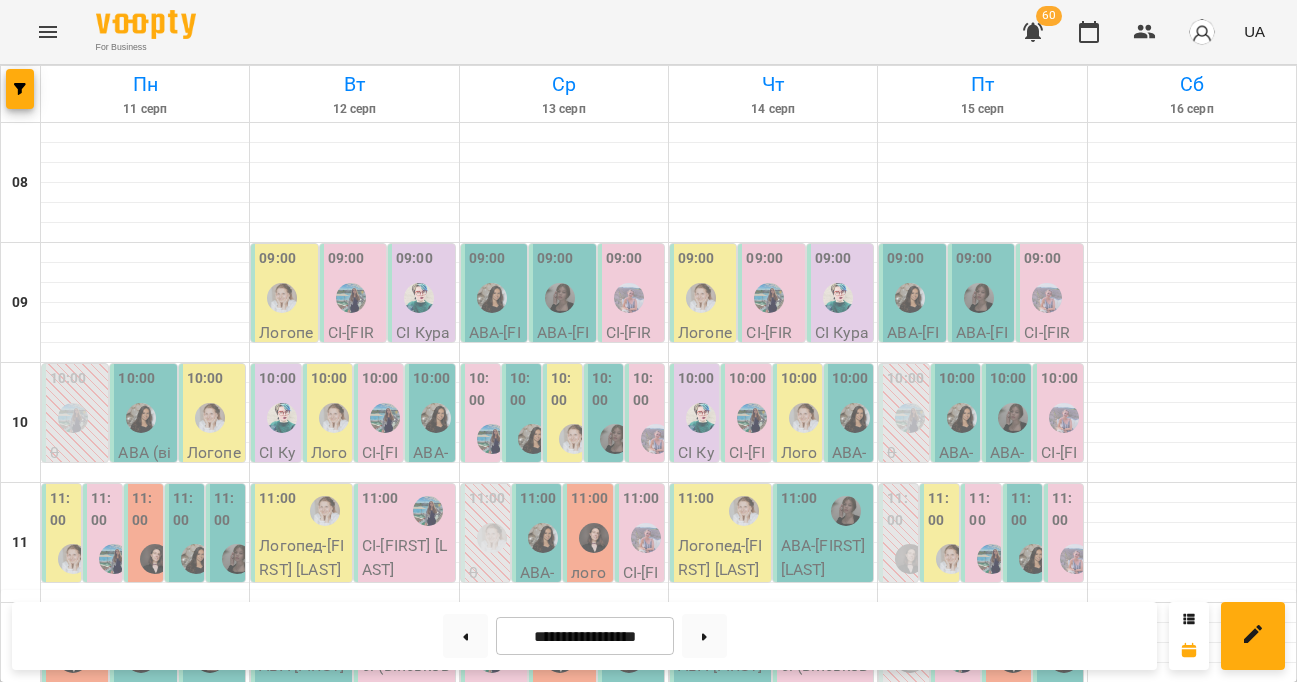 click on "**********" at bounding box center [584, 636] 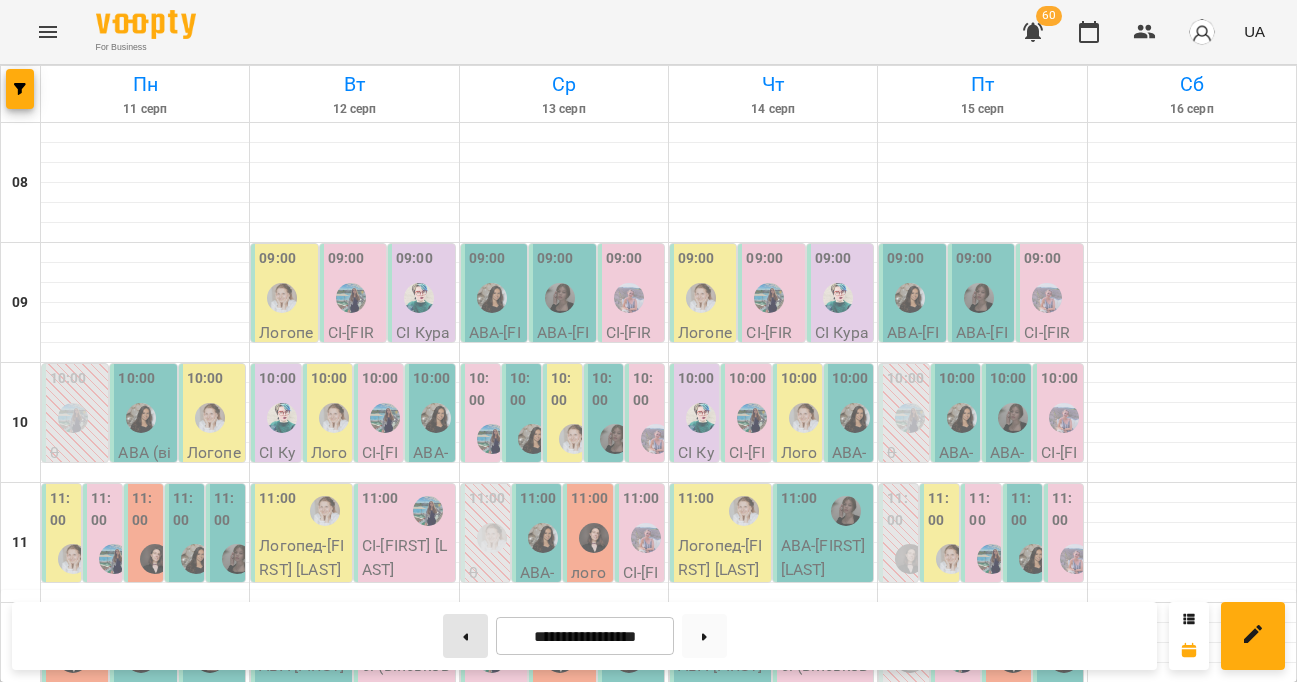 click at bounding box center (465, 636) 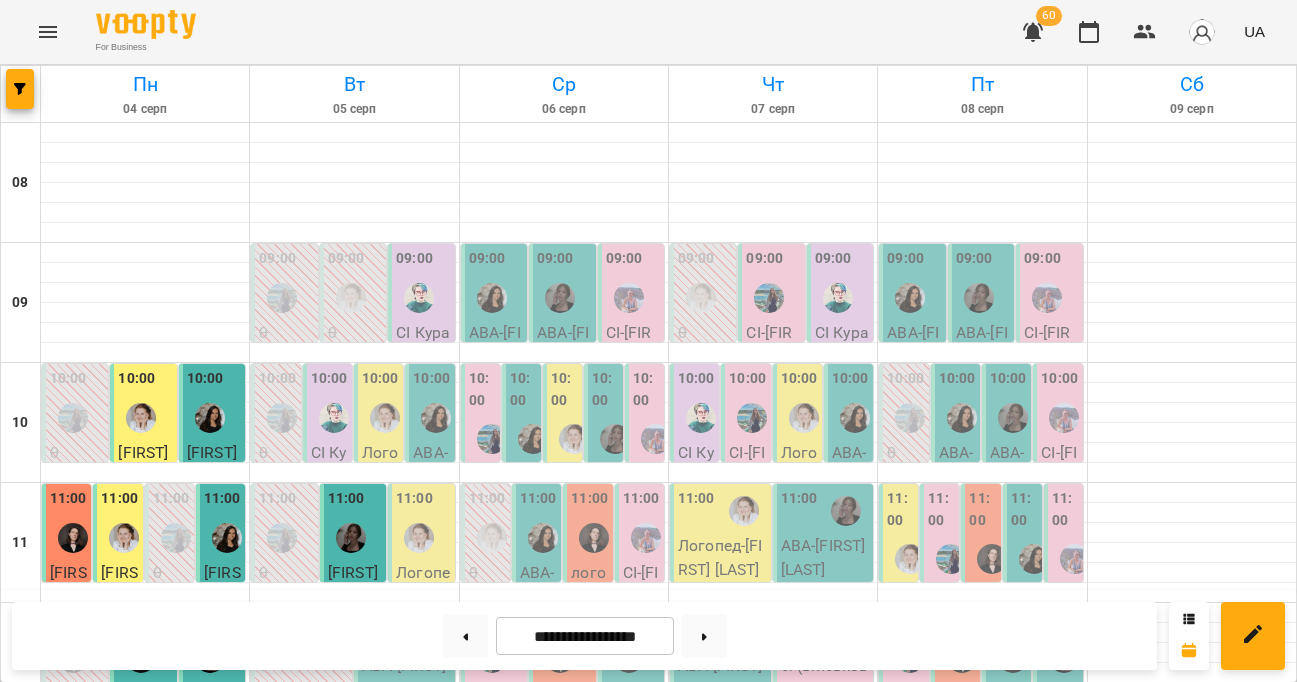 scroll, scrollTop: 580, scrollLeft: 0, axis: vertical 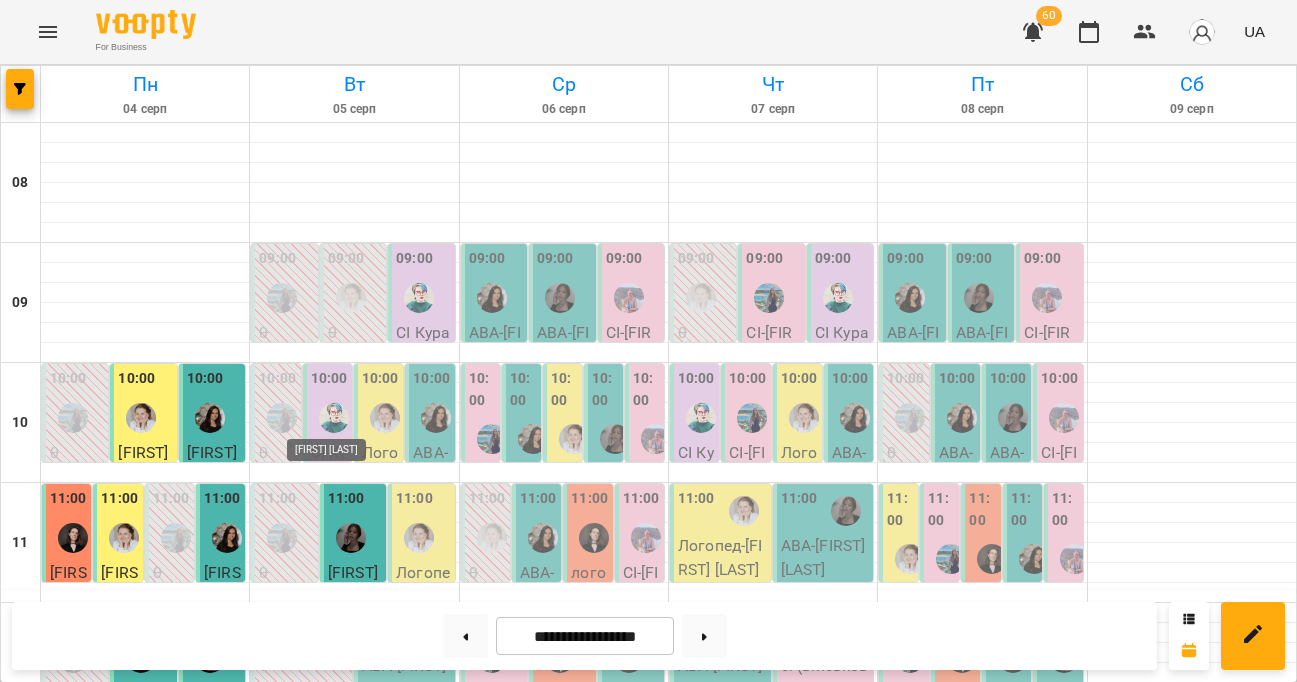 click at bounding box center (325, 991) 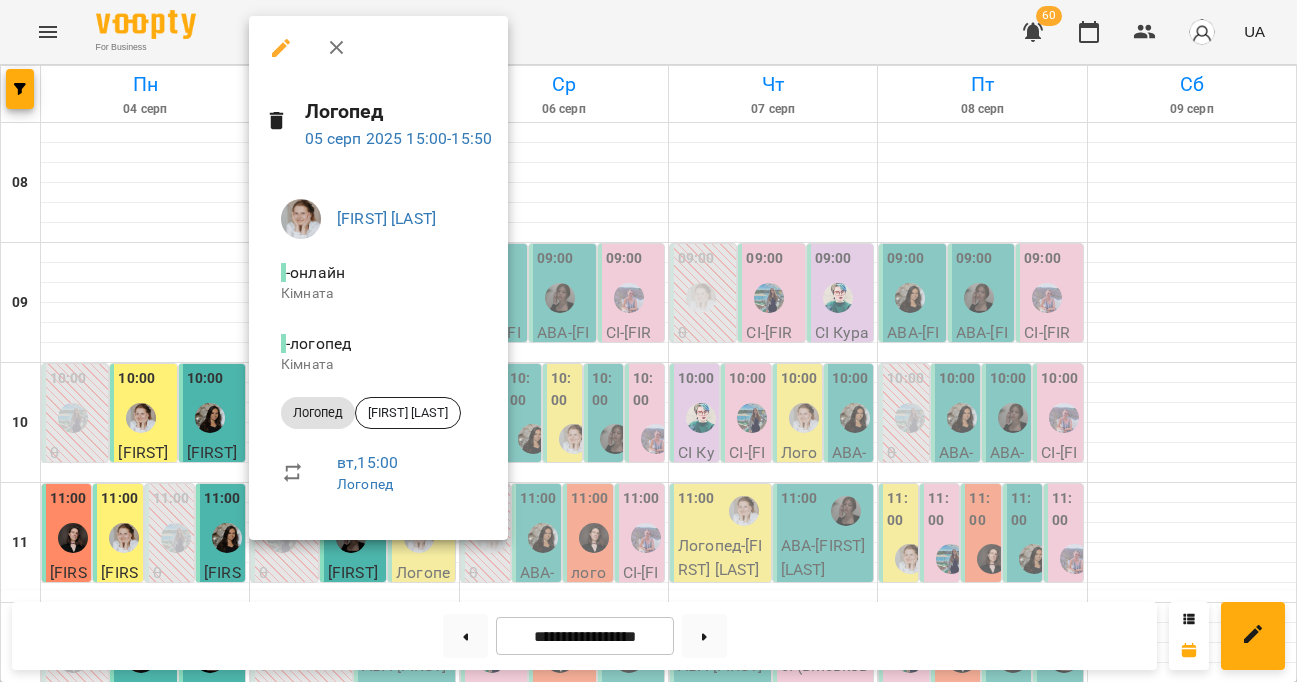 click 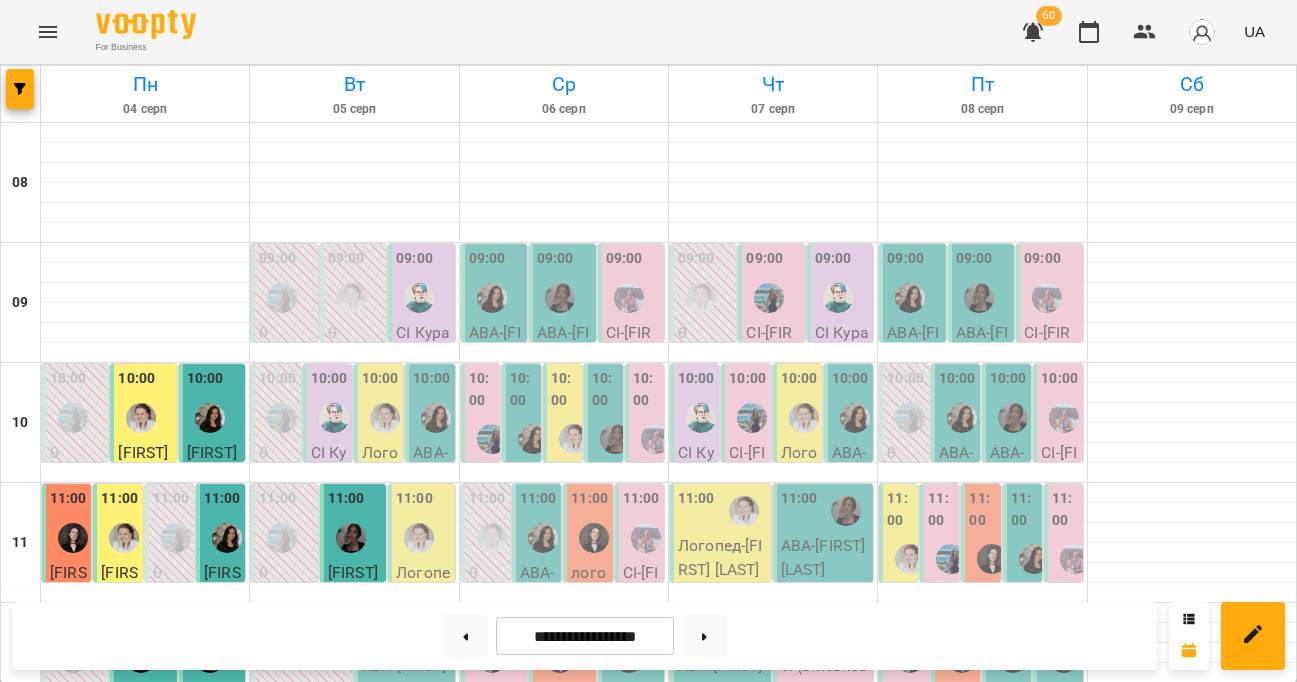 click at bounding box center [354, 973] 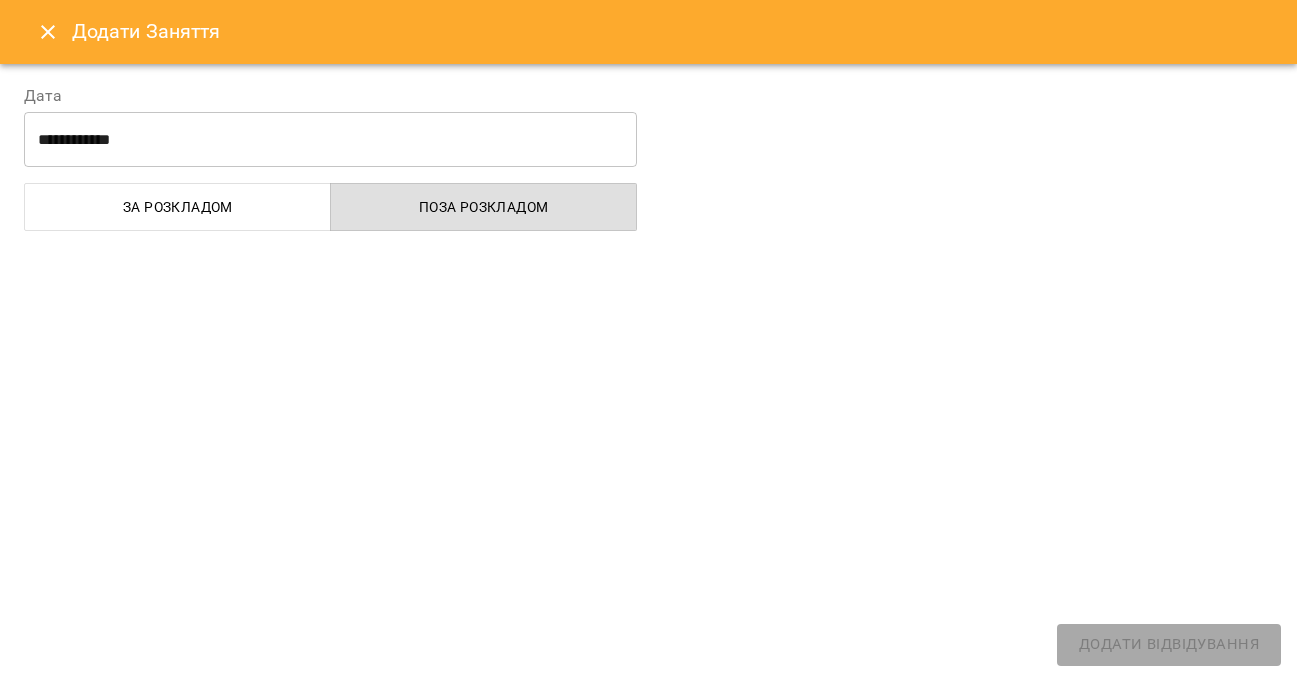 select on "**********" 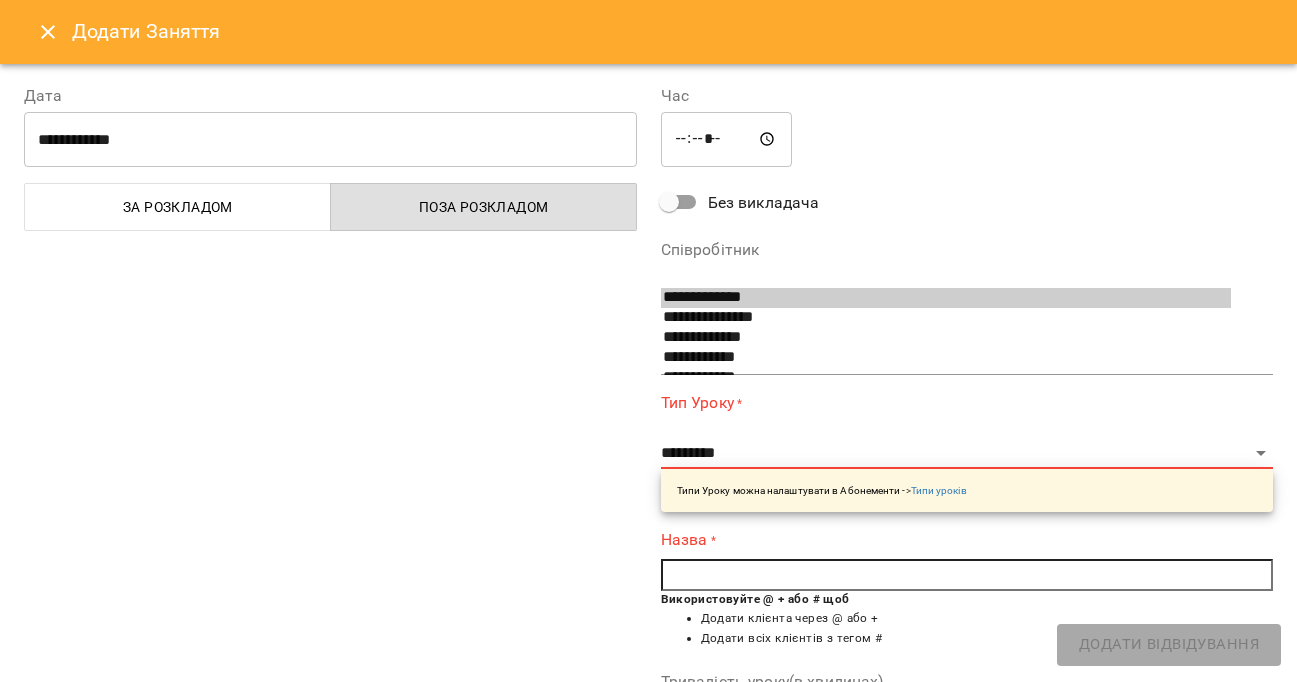 click at bounding box center [967, 575] 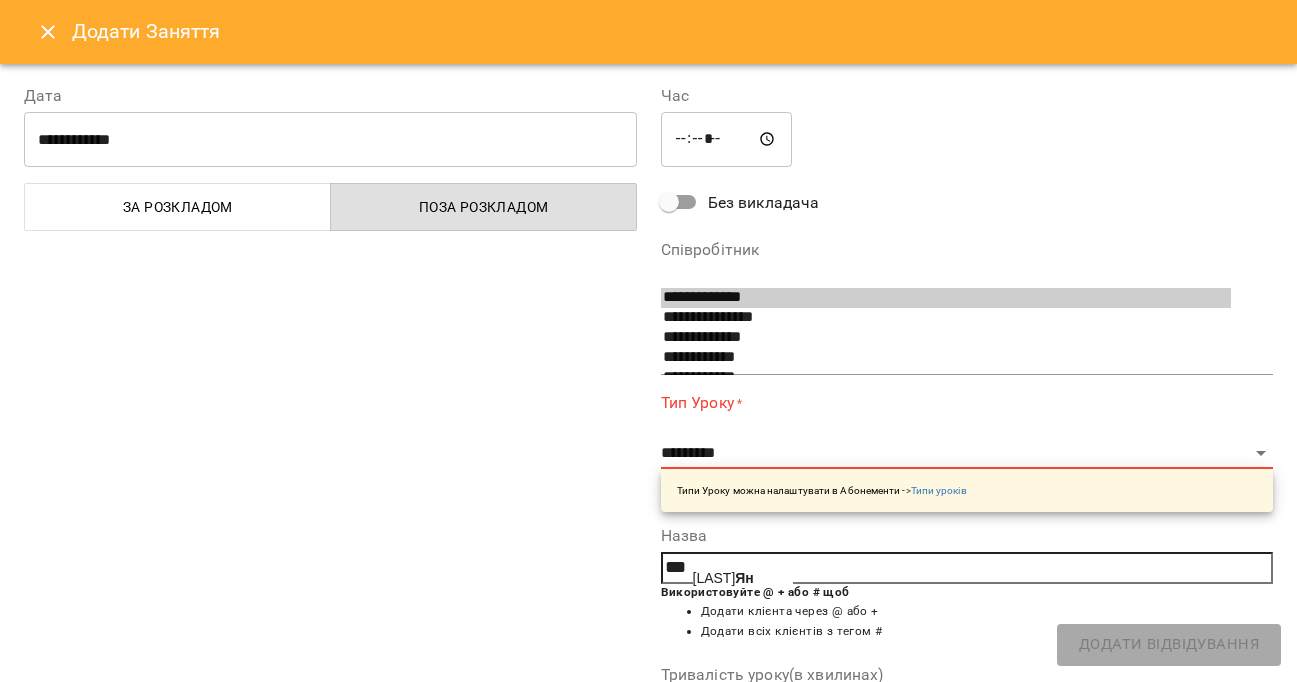 click on "Гормош  Ян" at bounding box center (723, 578) 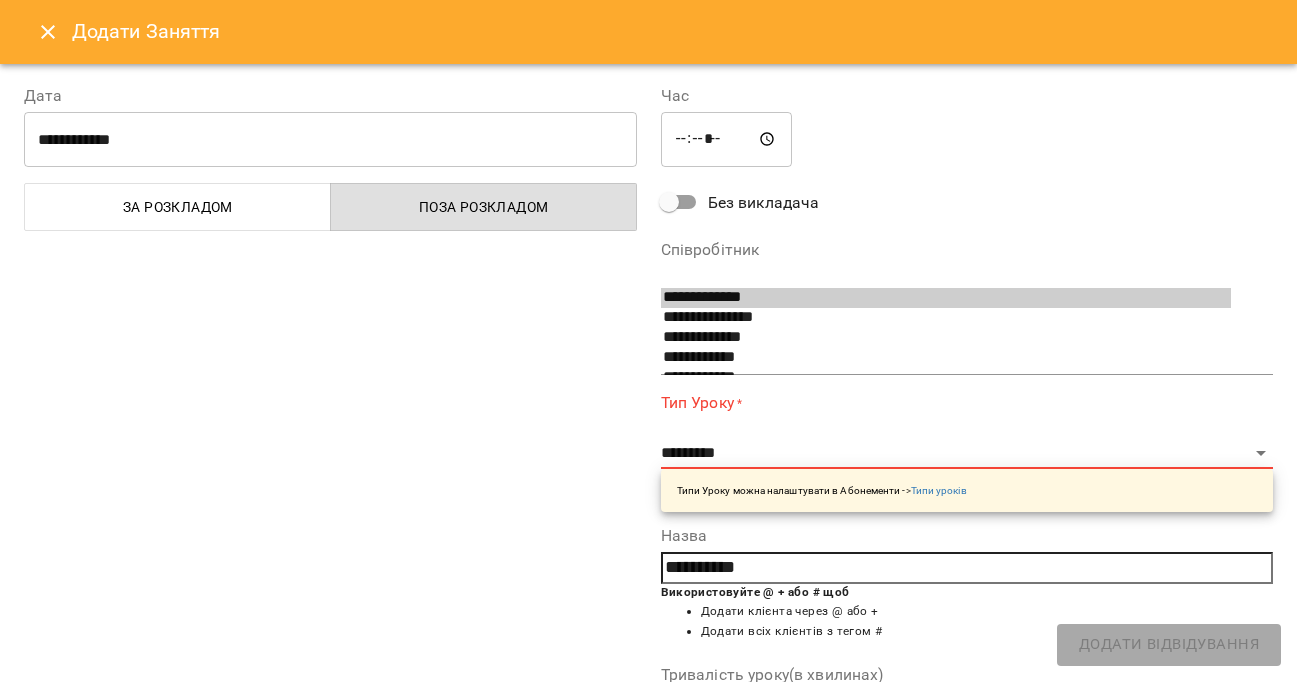 scroll, scrollTop: 100, scrollLeft: 0, axis: vertical 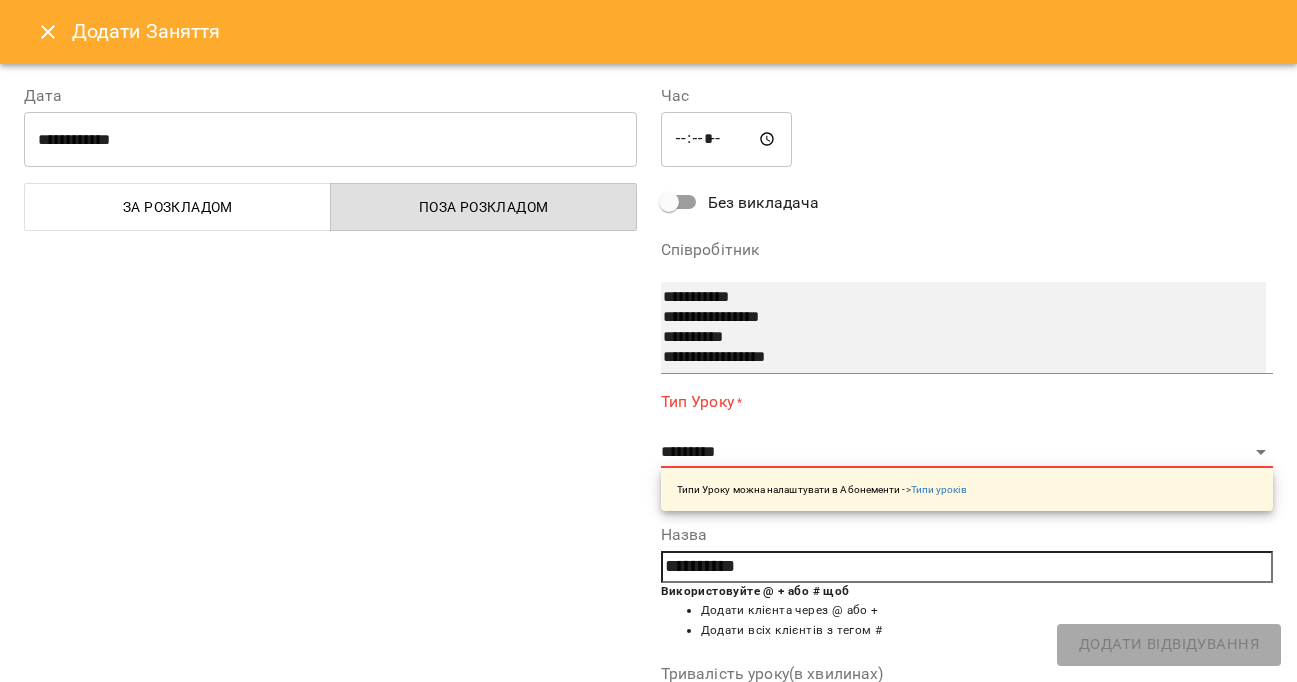 select on "**********" 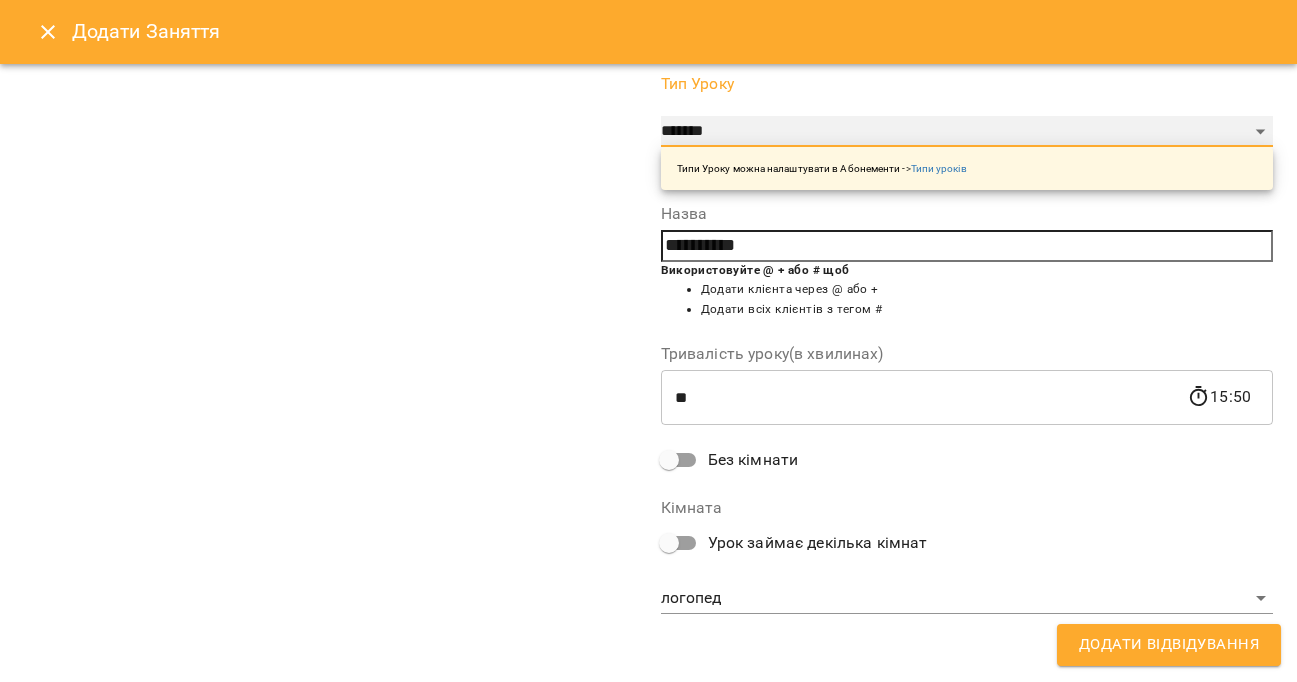scroll, scrollTop: 308, scrollLeft: 0, axis: vertical 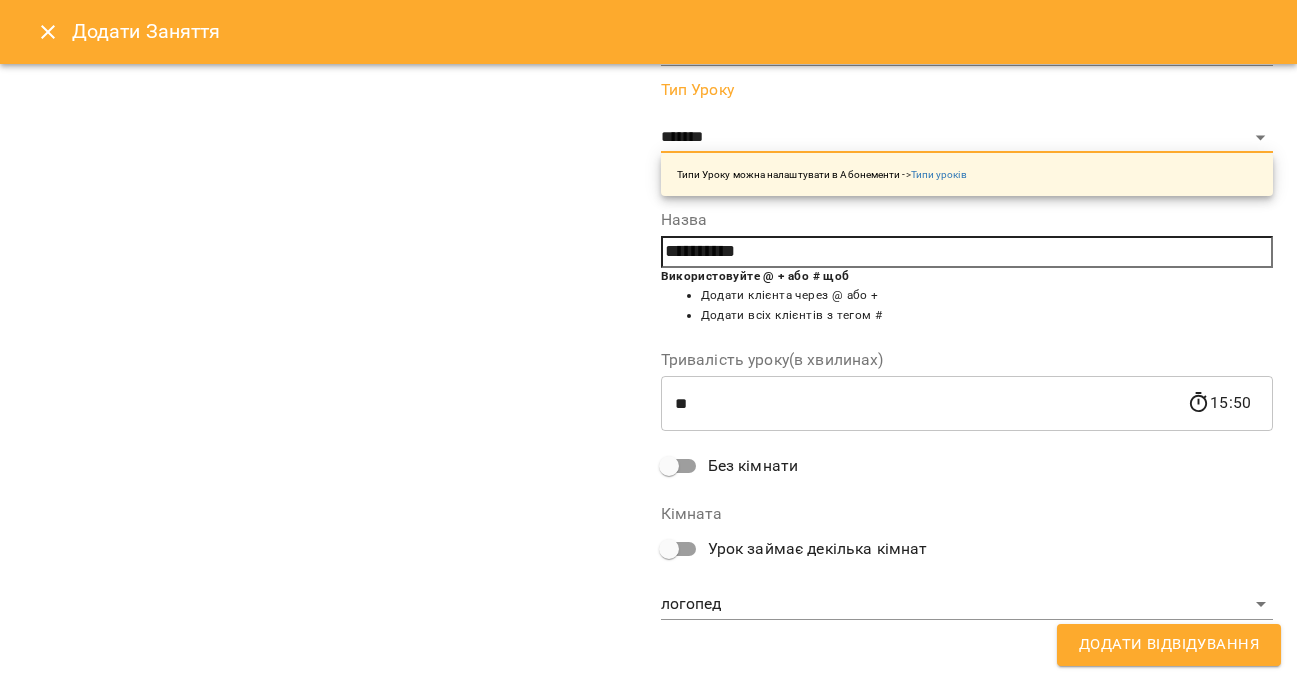 click on "Додати Відвідування" at bounding box center [1169, 645] 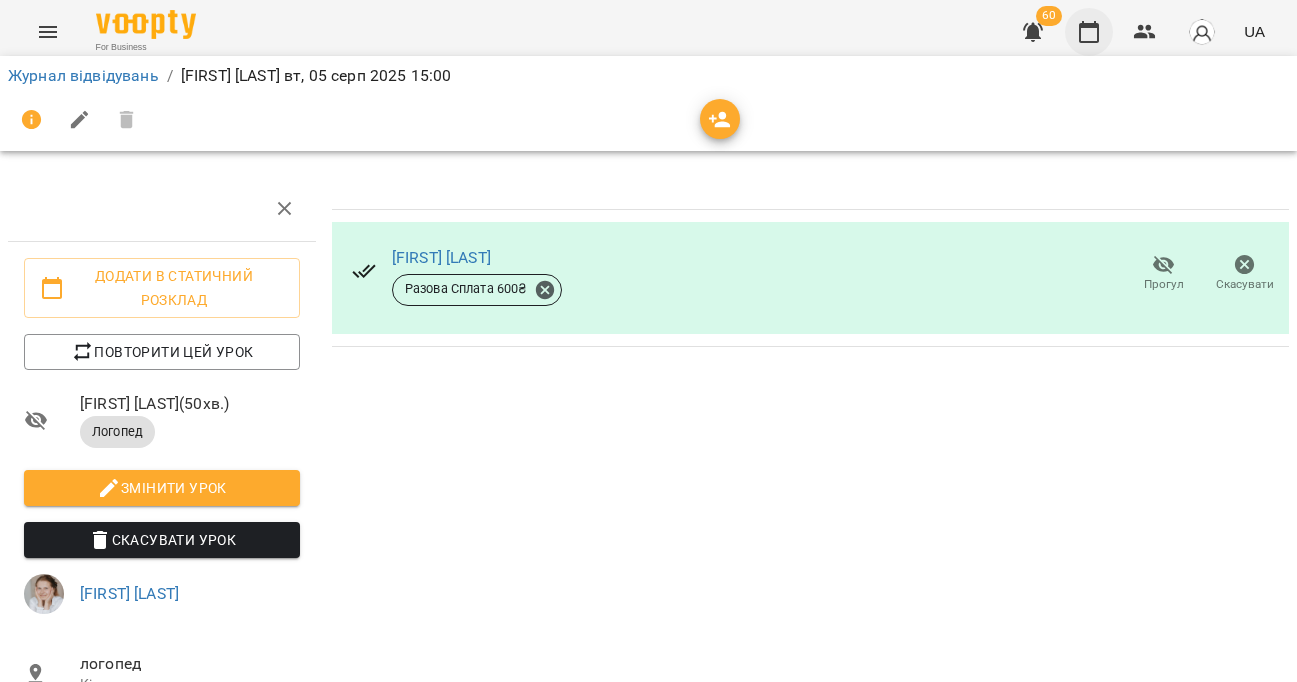 click 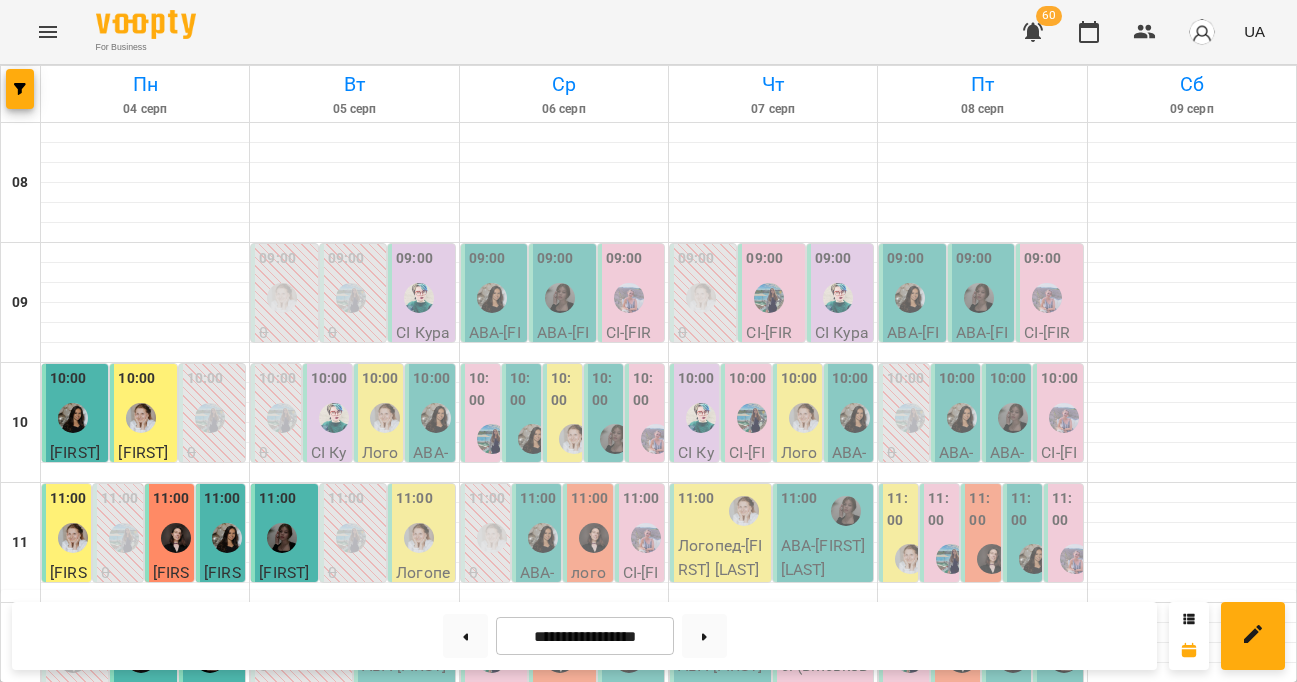 scroll, scrollTop: 677, scrollLeft: 0, axis: vertical 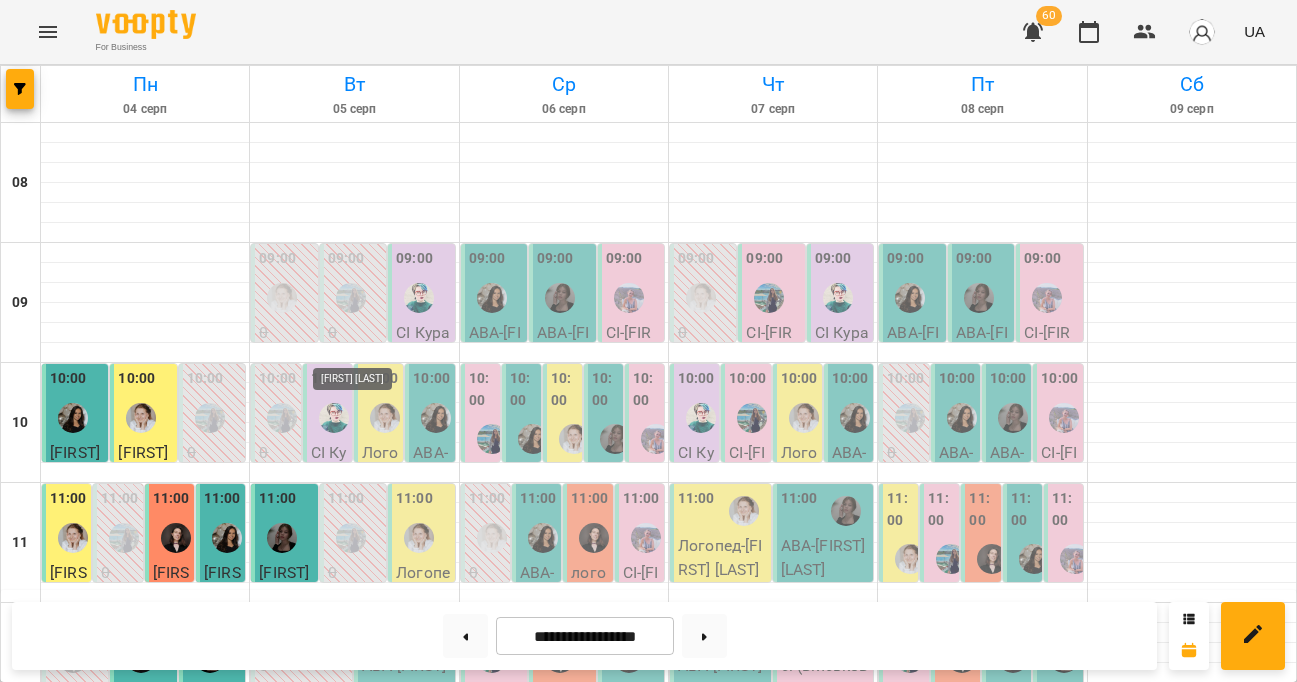 click at bounding box center [351, 1018] 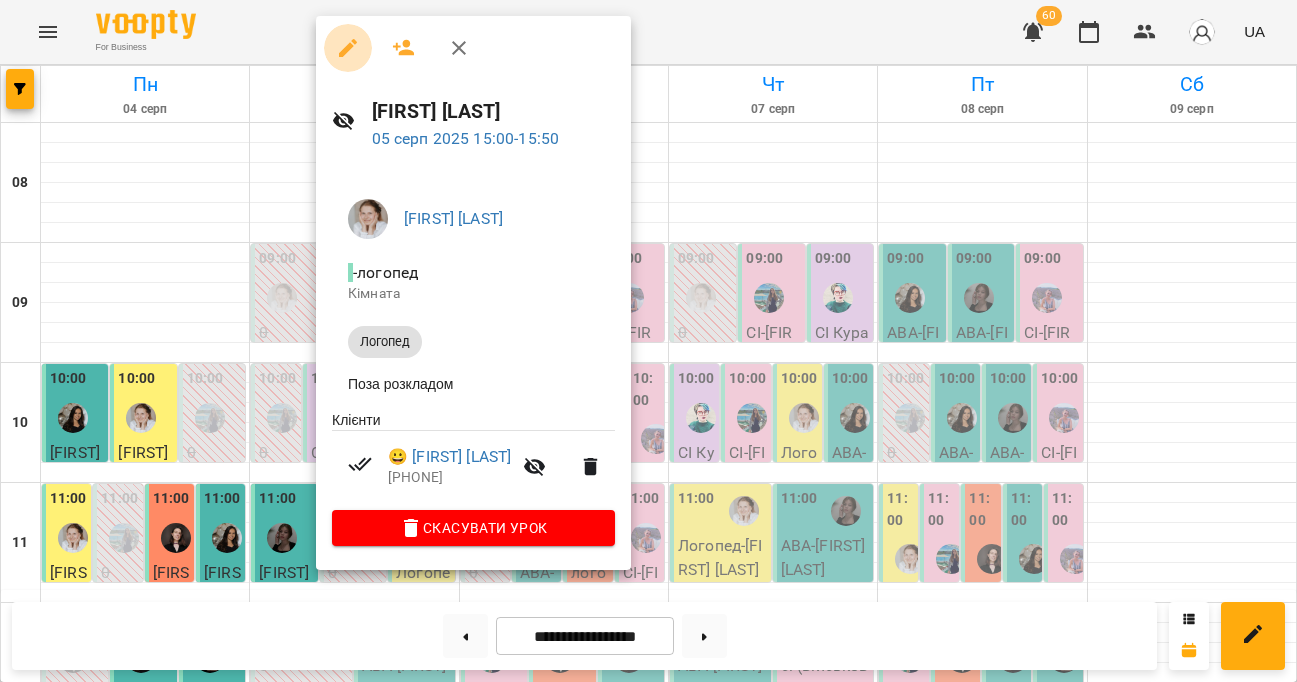 click 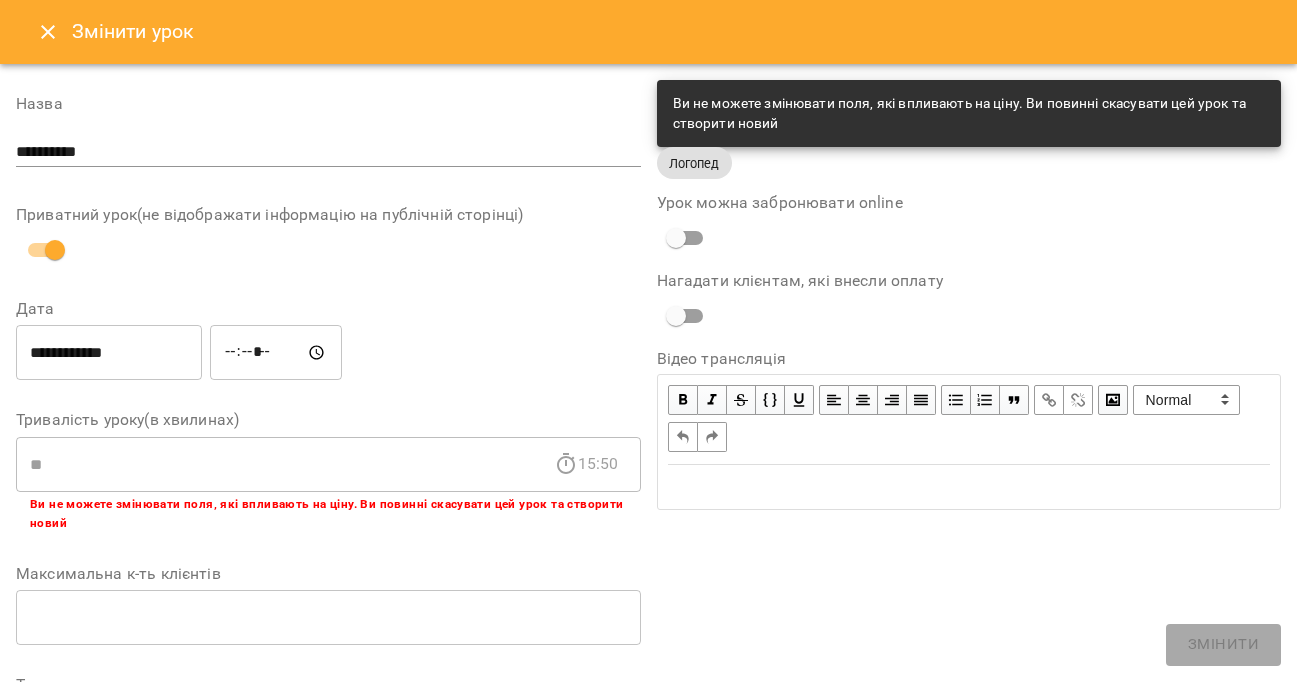 click 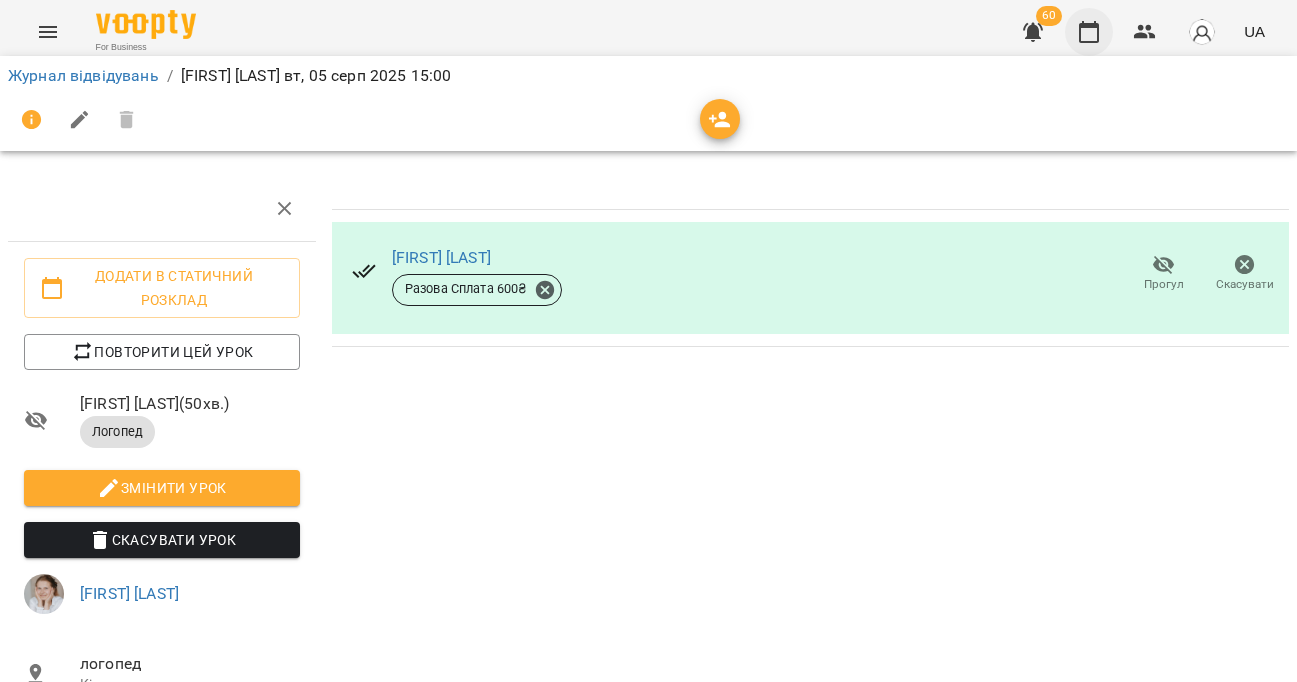 click 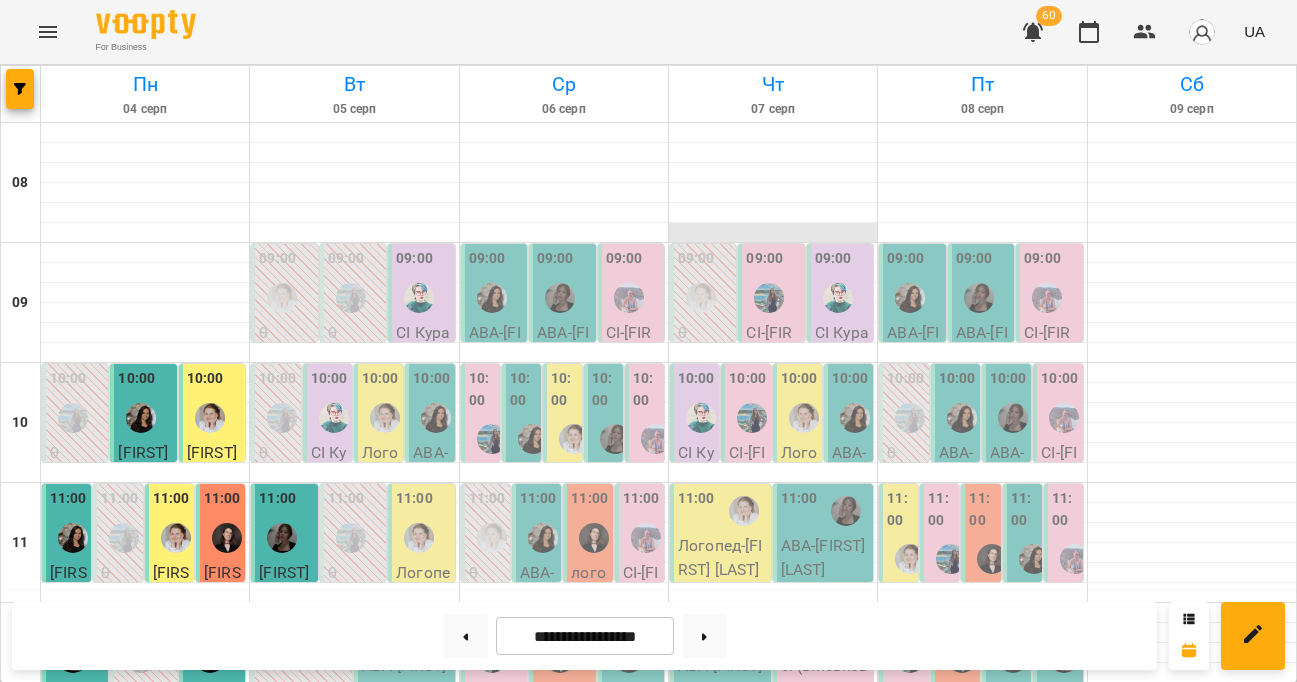 click at bounding box center [773, 233] 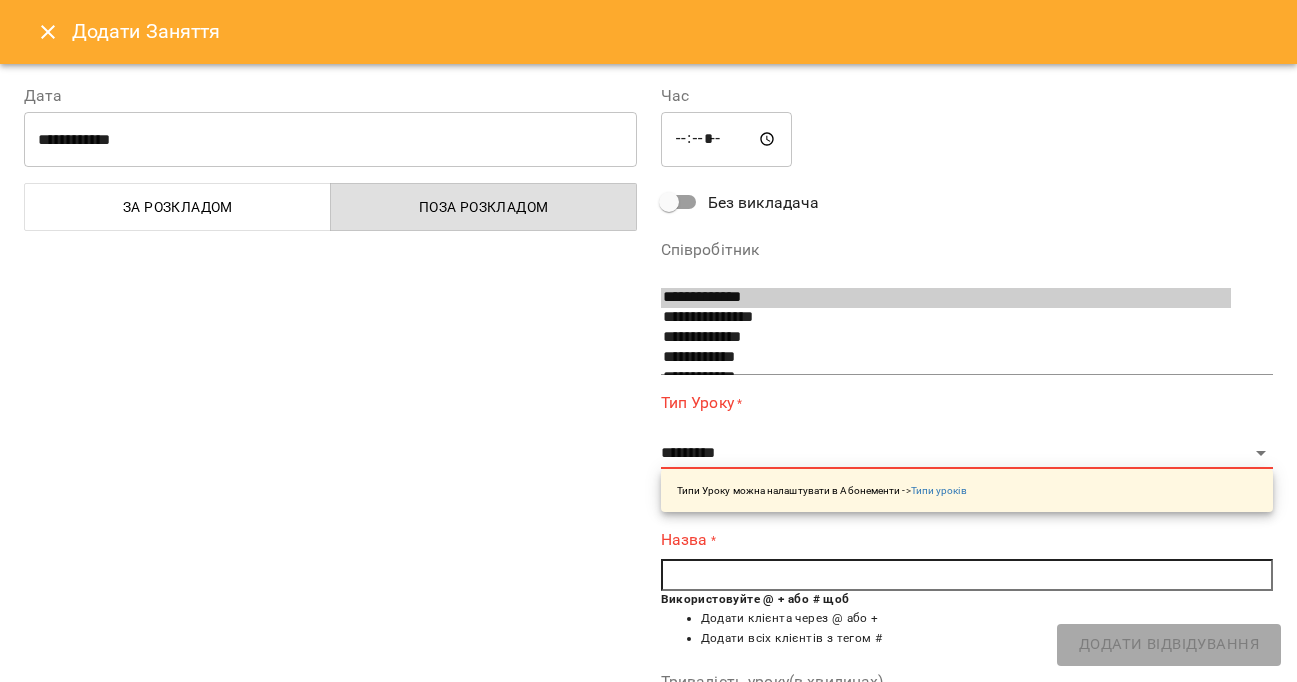 scroll, scrollTop: 100, scrollLeft: 0, axis: vertical 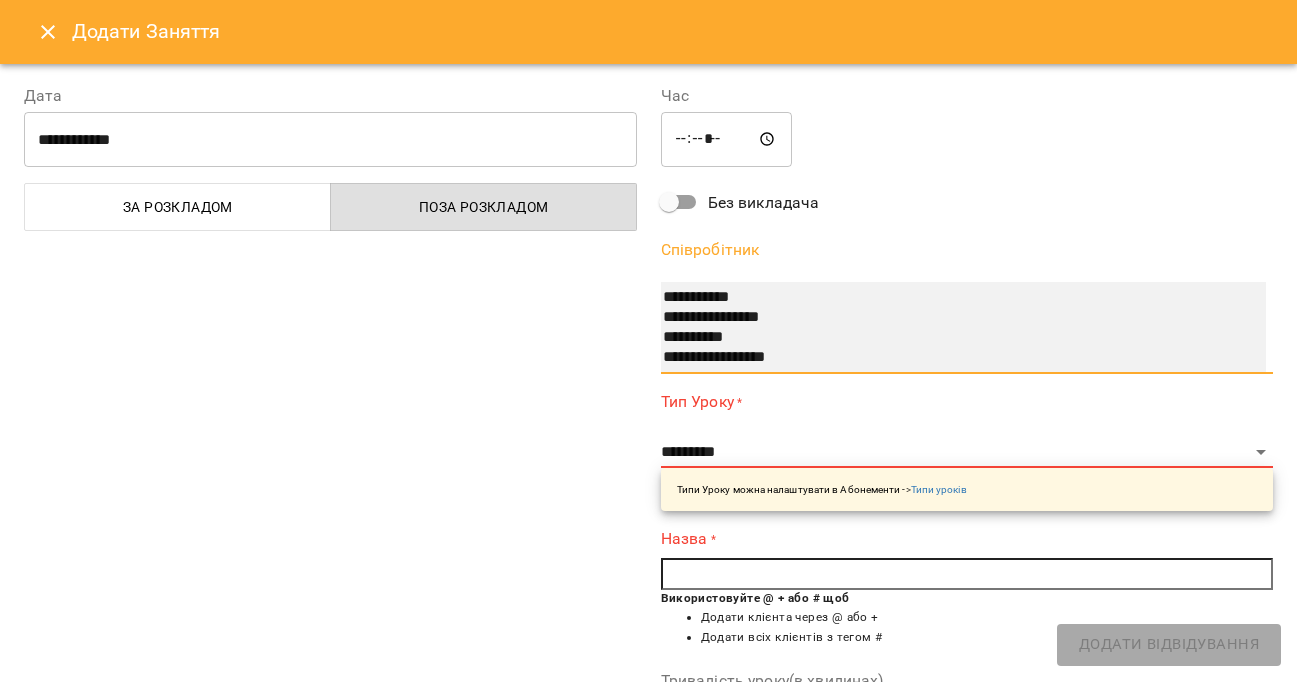 select on "**********" 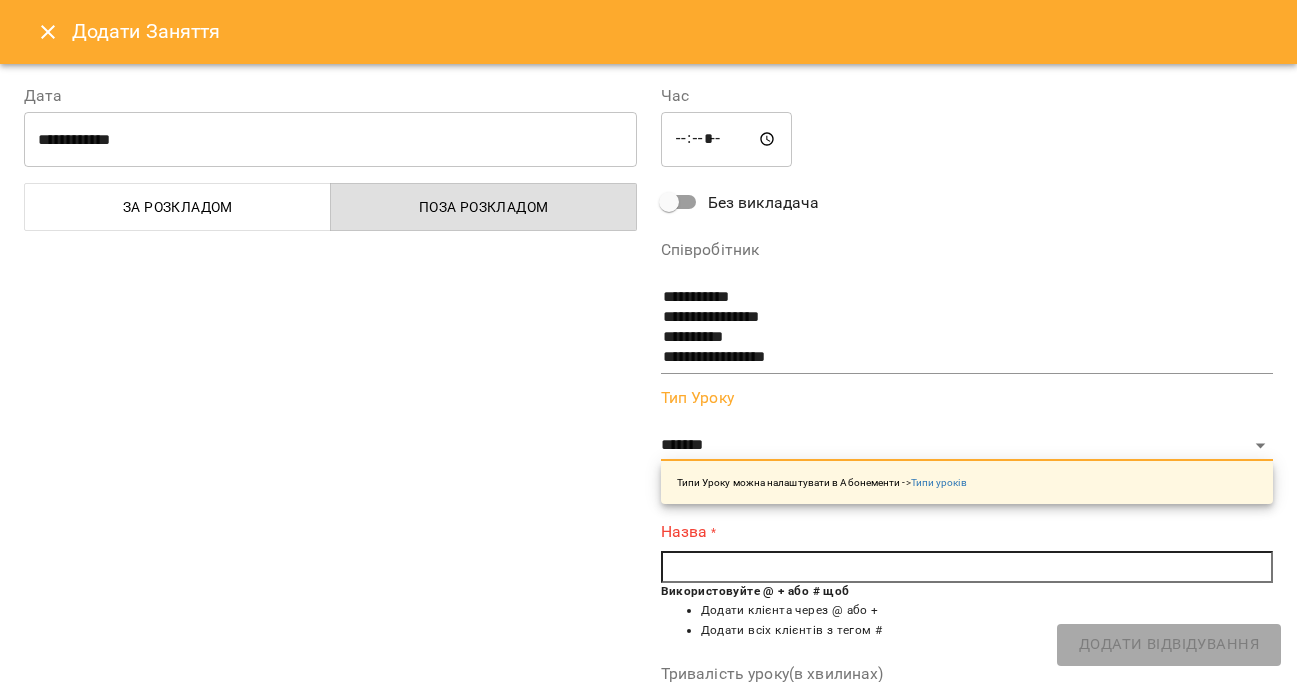 click 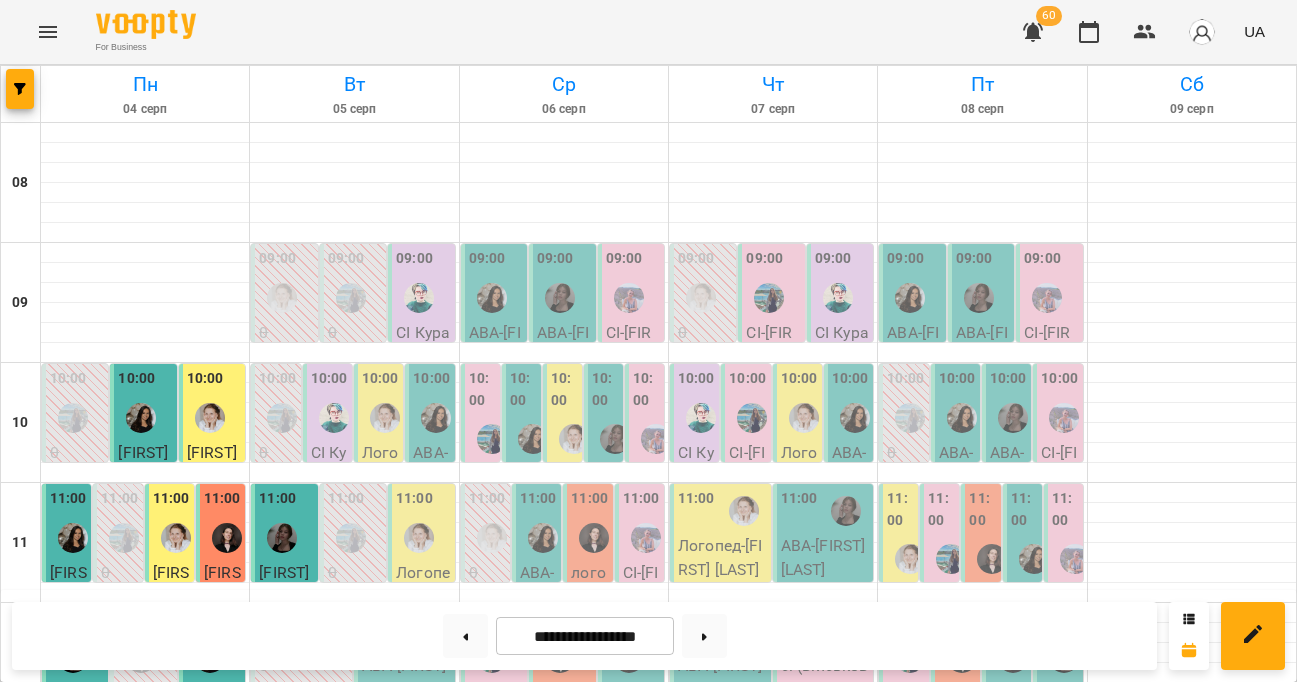 scroll, scrollTop: 160, scrollLeft: 0, axis: vertical 